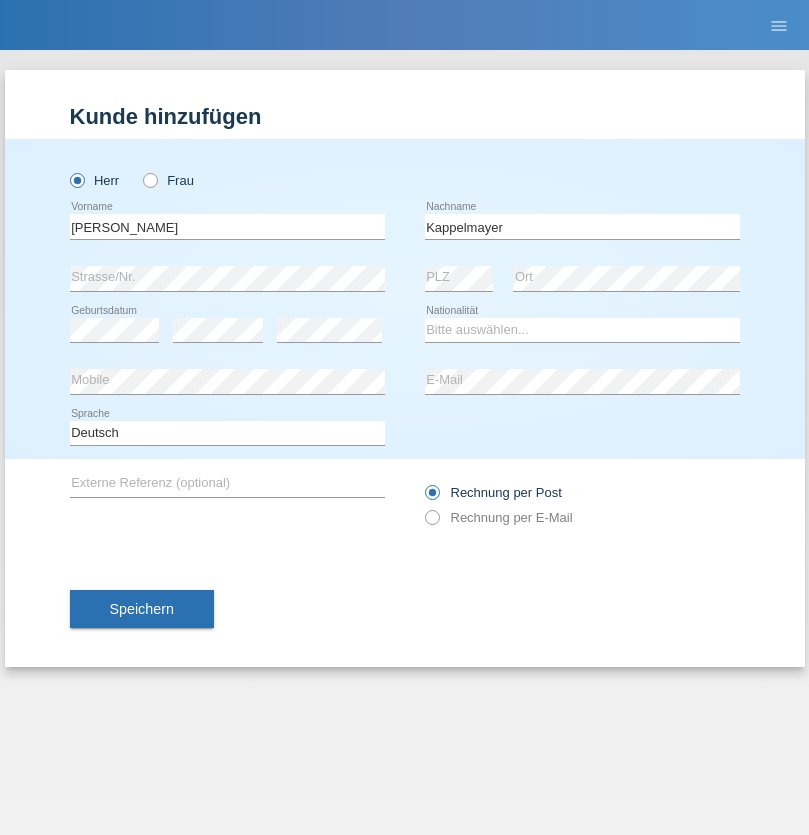 scroll, scrollTop: 0, scrollLeft: 0, axis: both 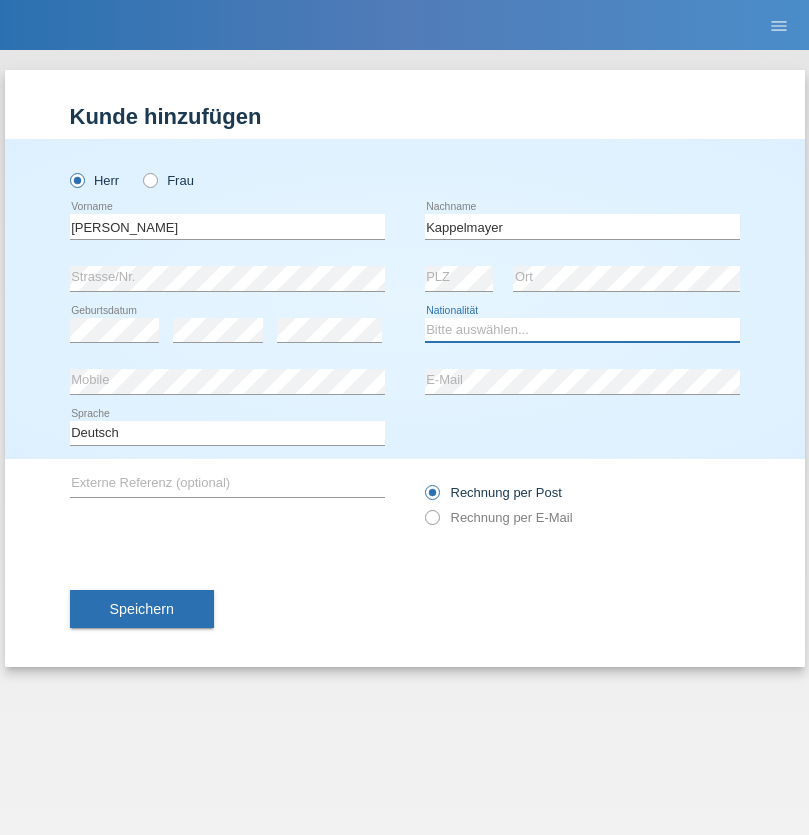 select on "BT" 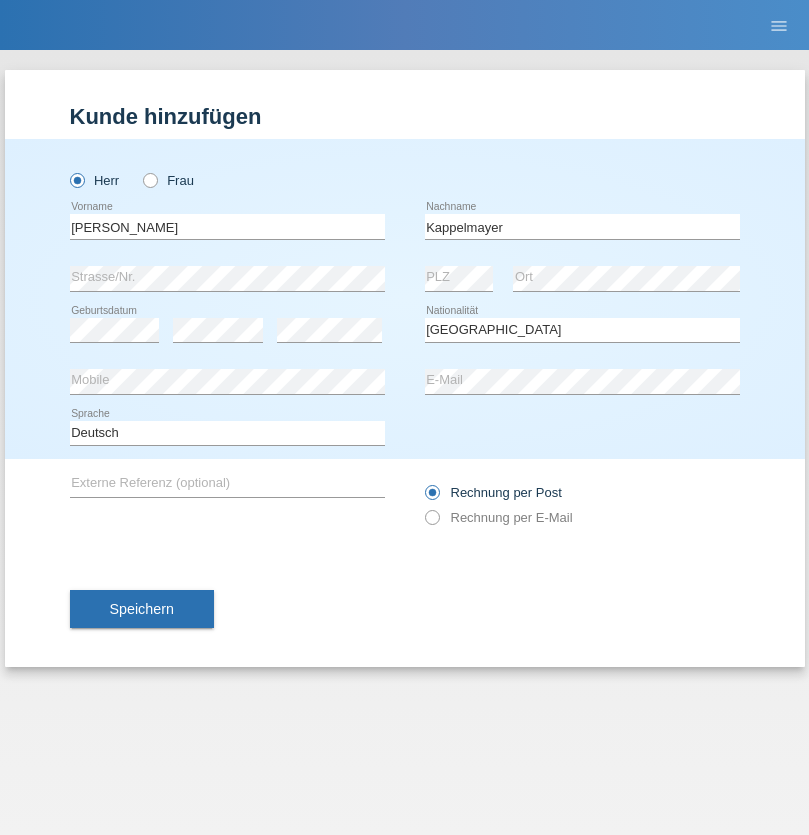 select on "C" 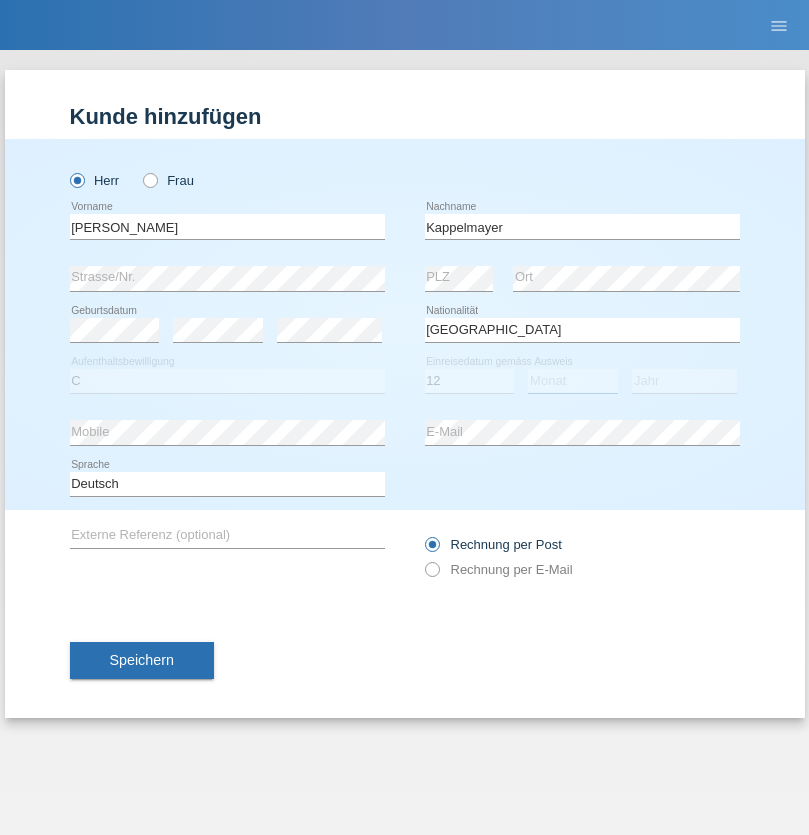 select on "02" 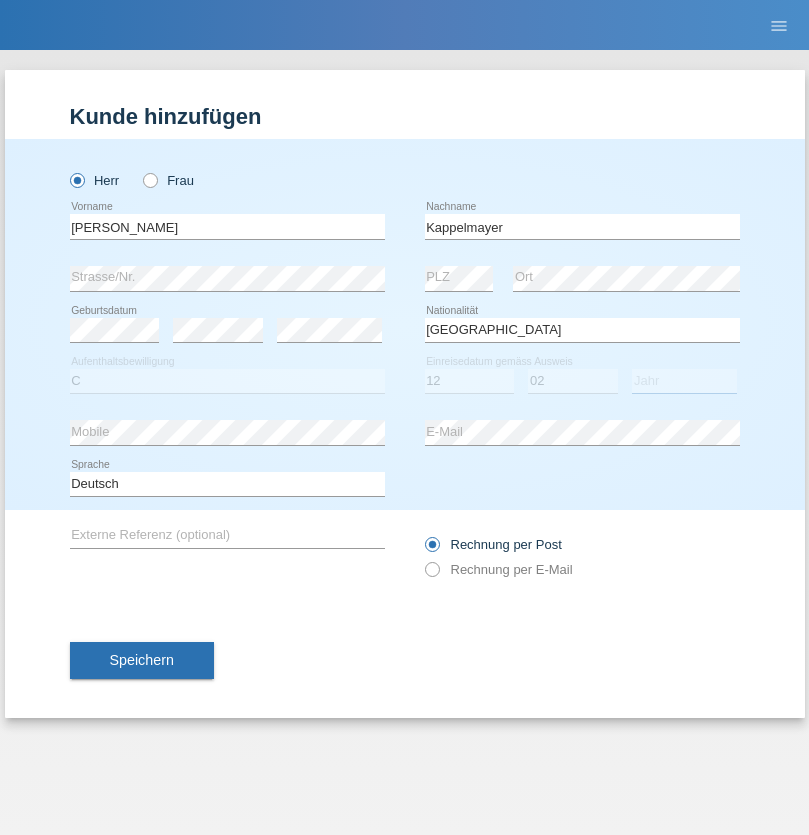 select on "2021" 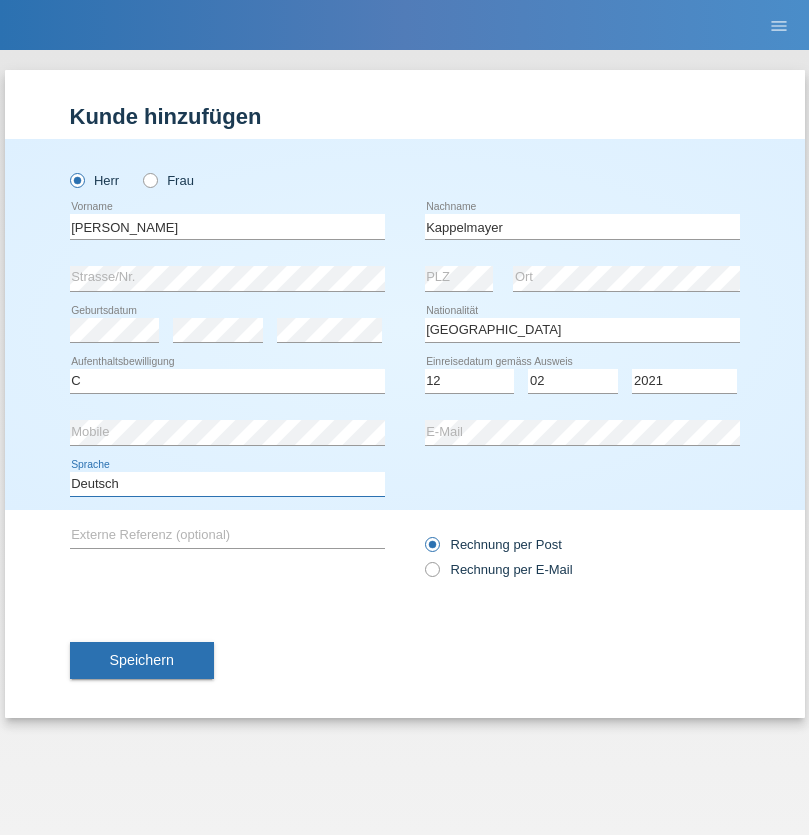 select on "en" 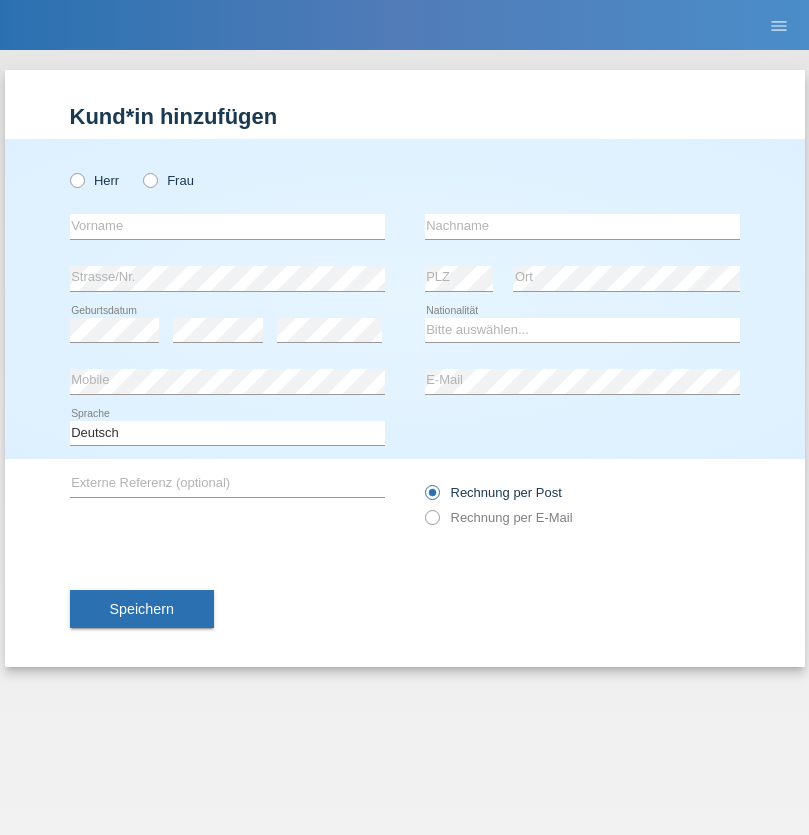scroll, scrollTop: 0, scrollLeft: 0, axis: both 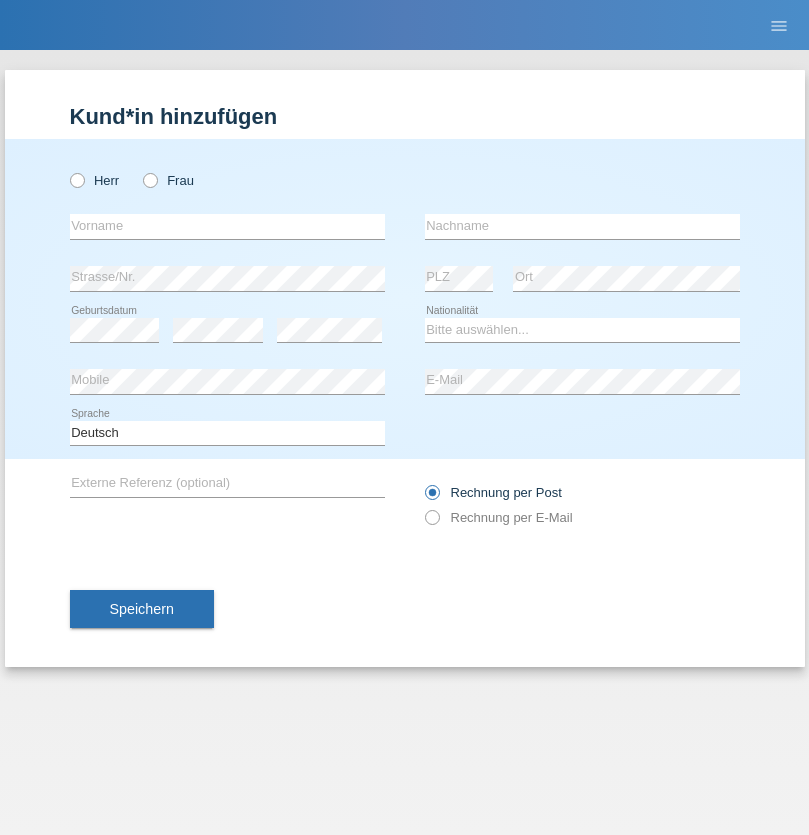 radio on "true" 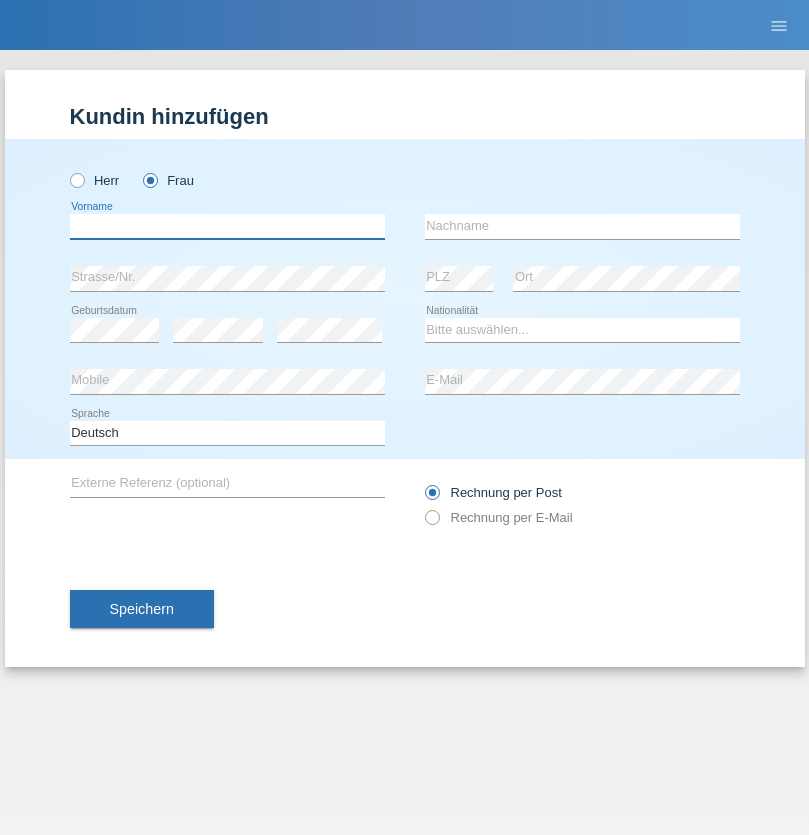 click at bounding box center (227, 226) 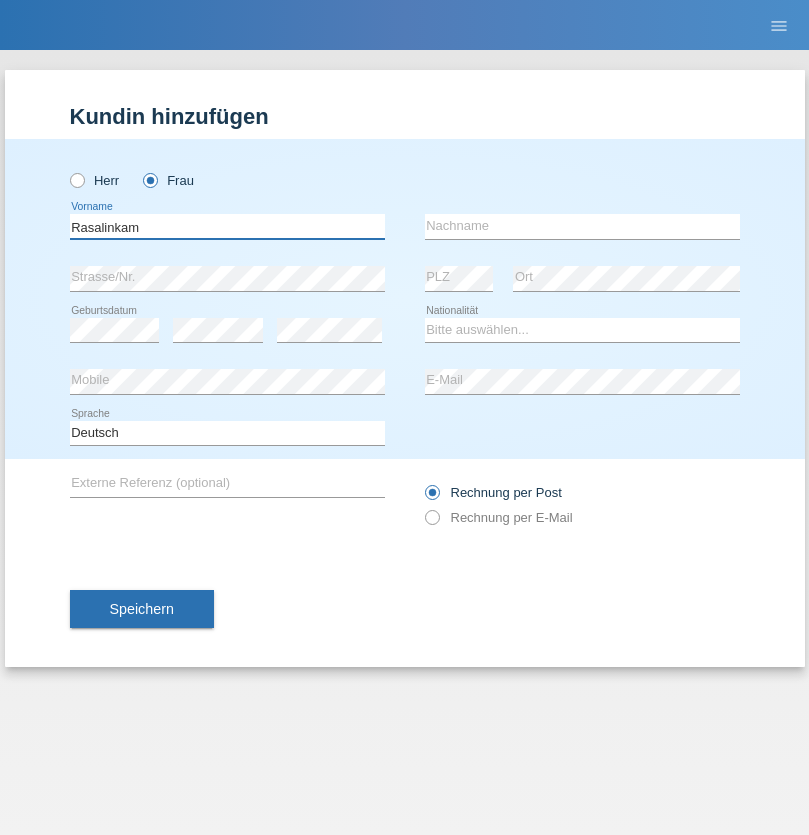 type on "Rasalinkam" 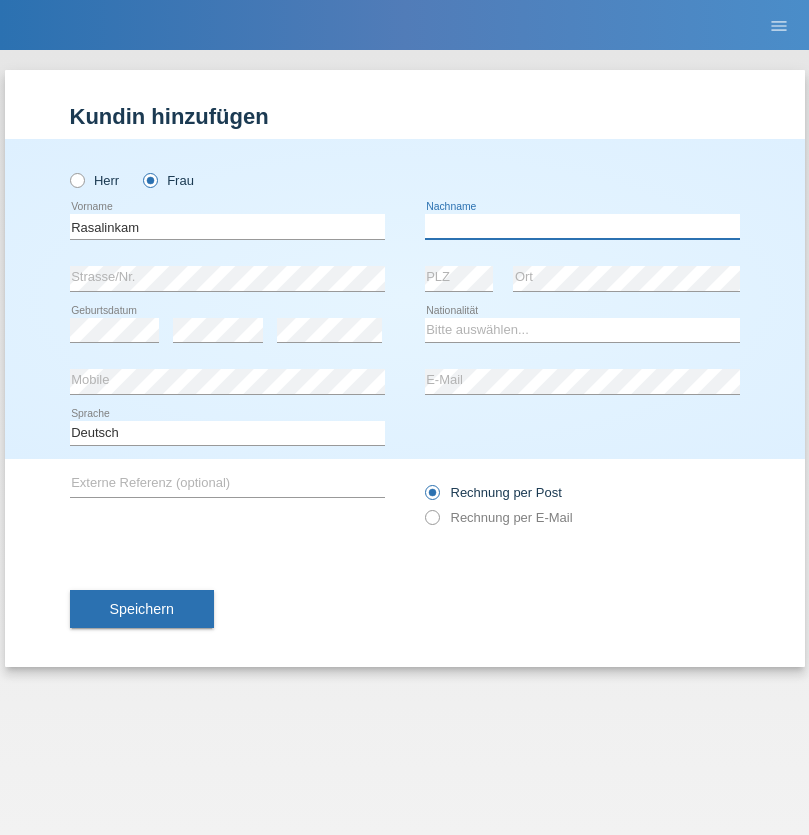 click at bounding box center [582, 226] 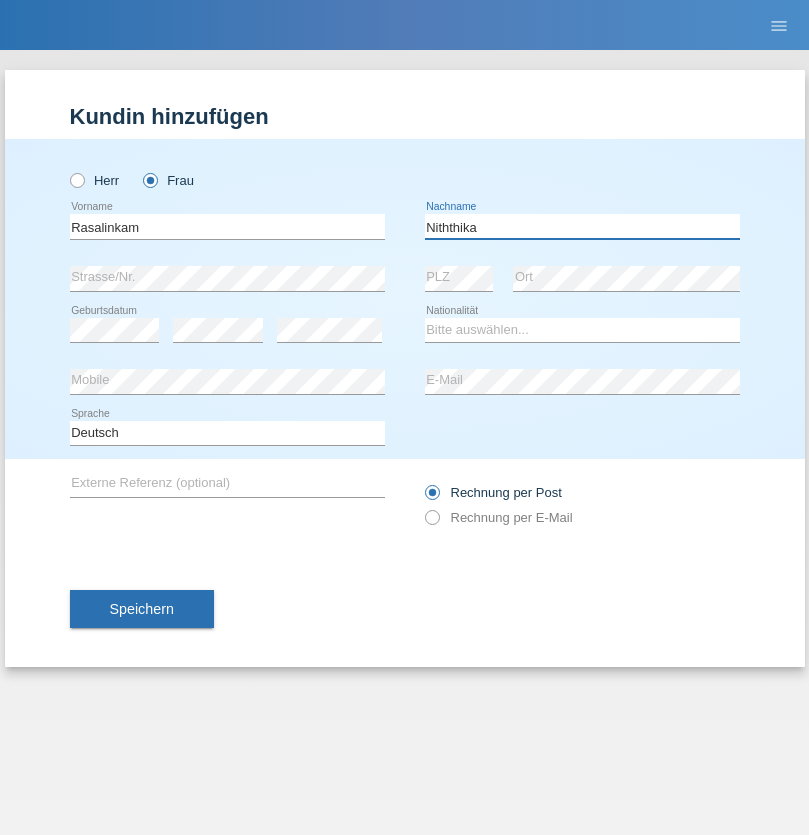 type on "Niththika" 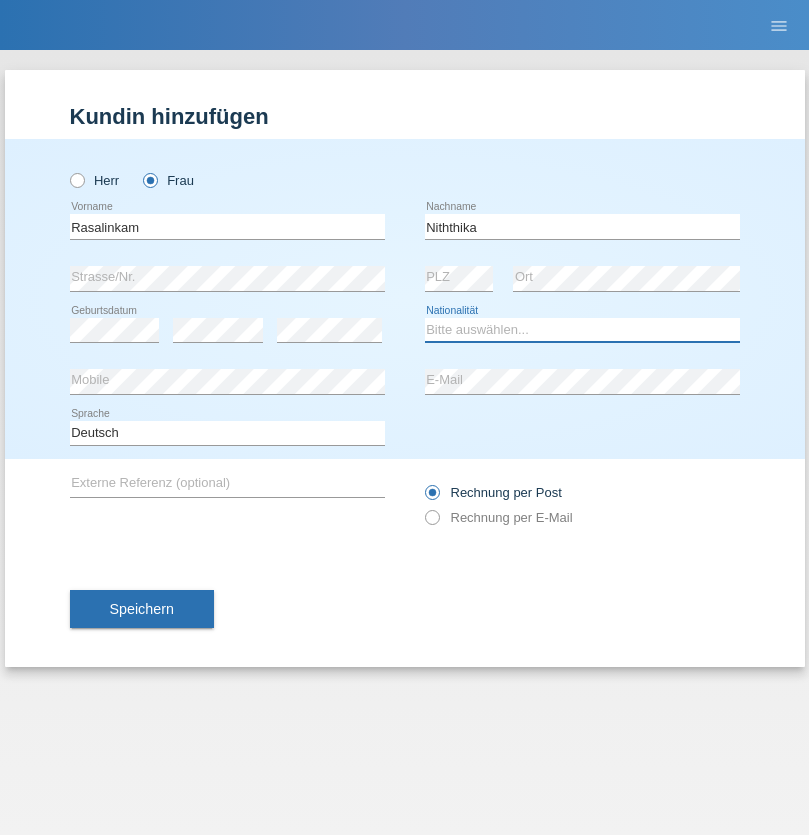 select on "LK" 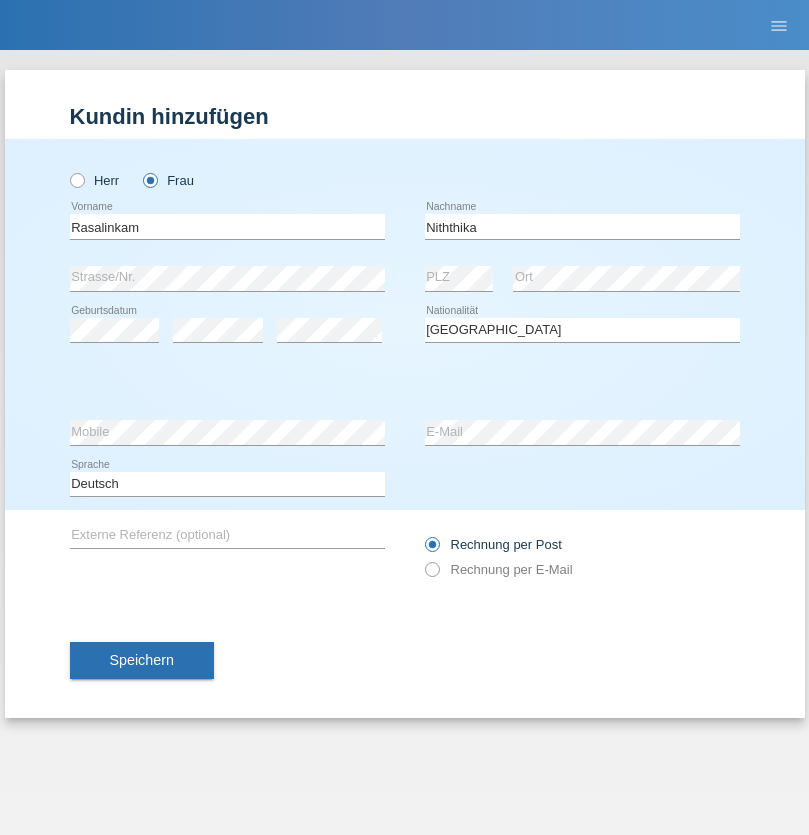 select on "C" 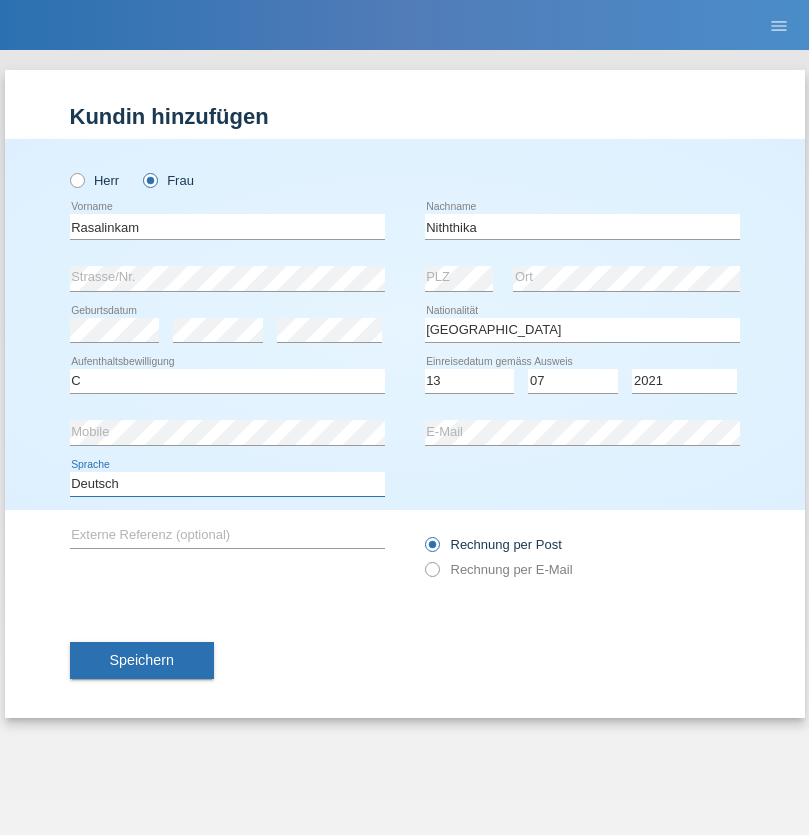 select on "en" 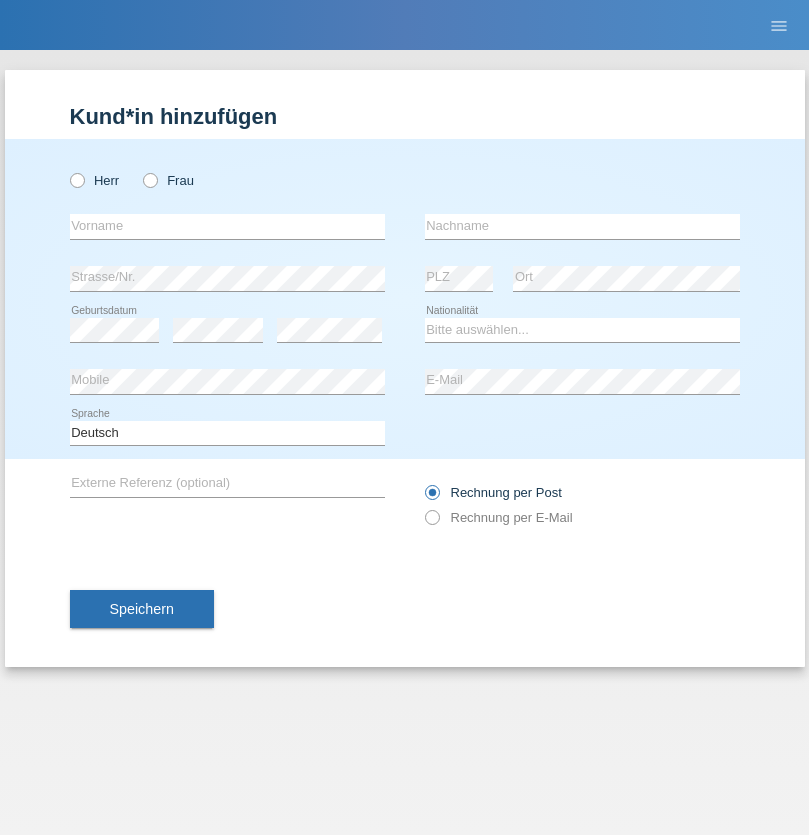 scroll, scrollTop: 0, scrollLeft: 0, axis: both 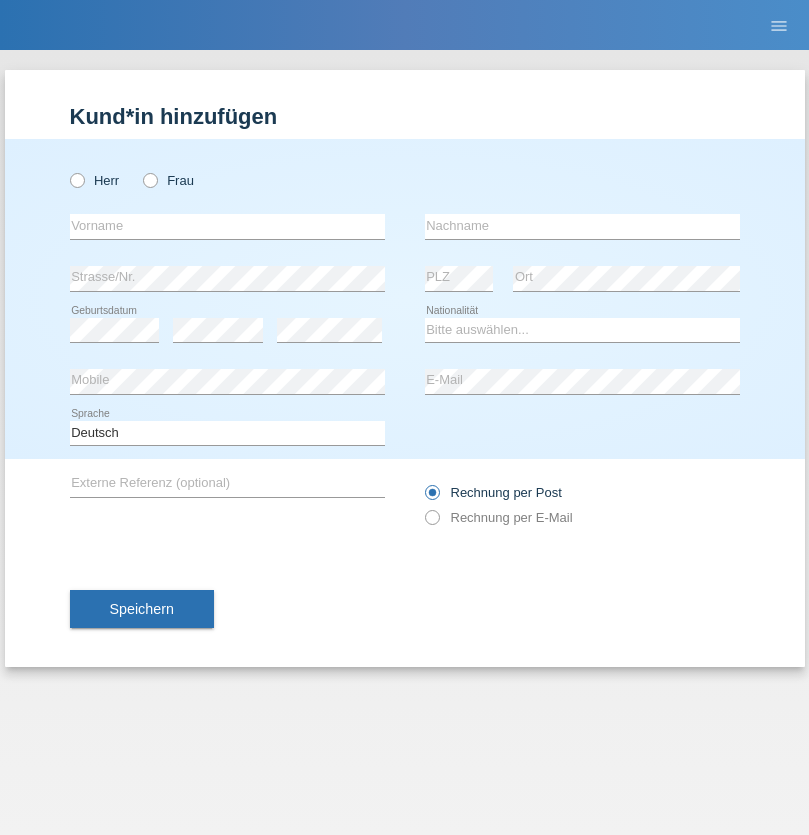 radio on "true" 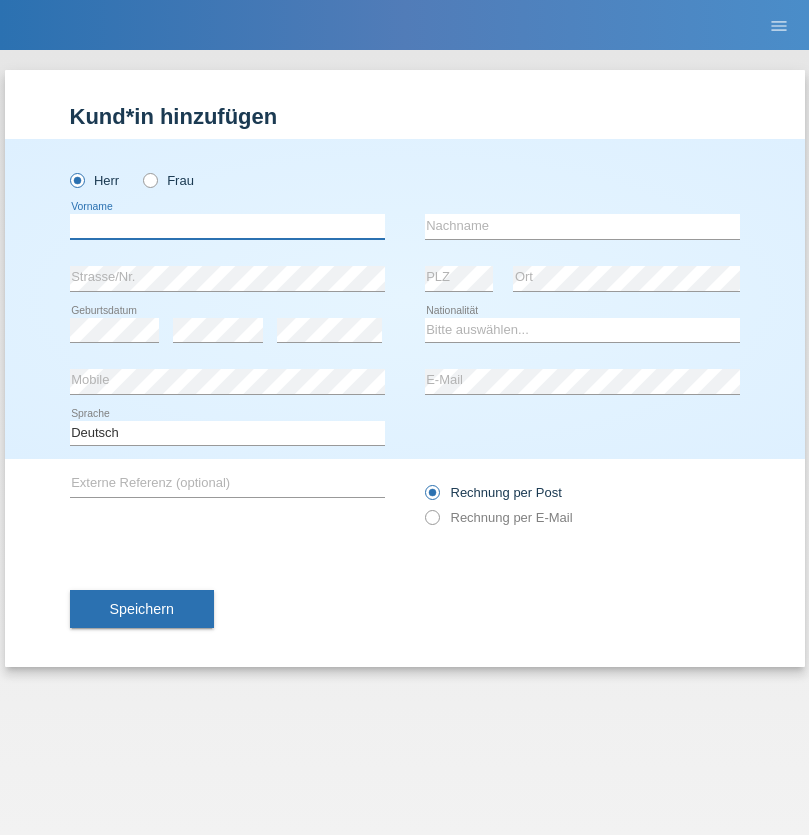 click at bounding box center (227, 226) 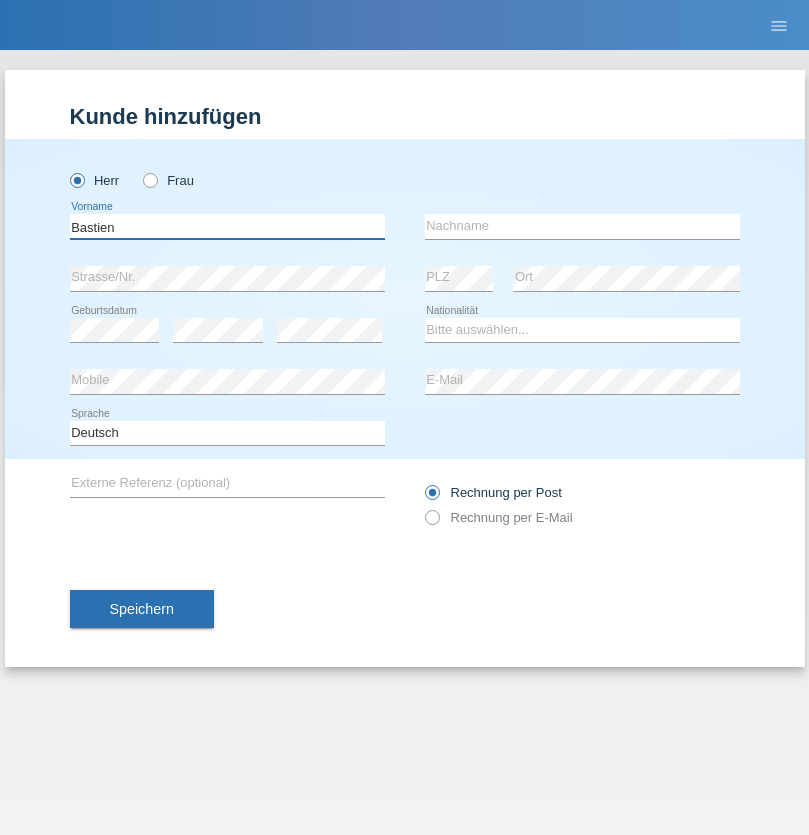 type on "Bastien" 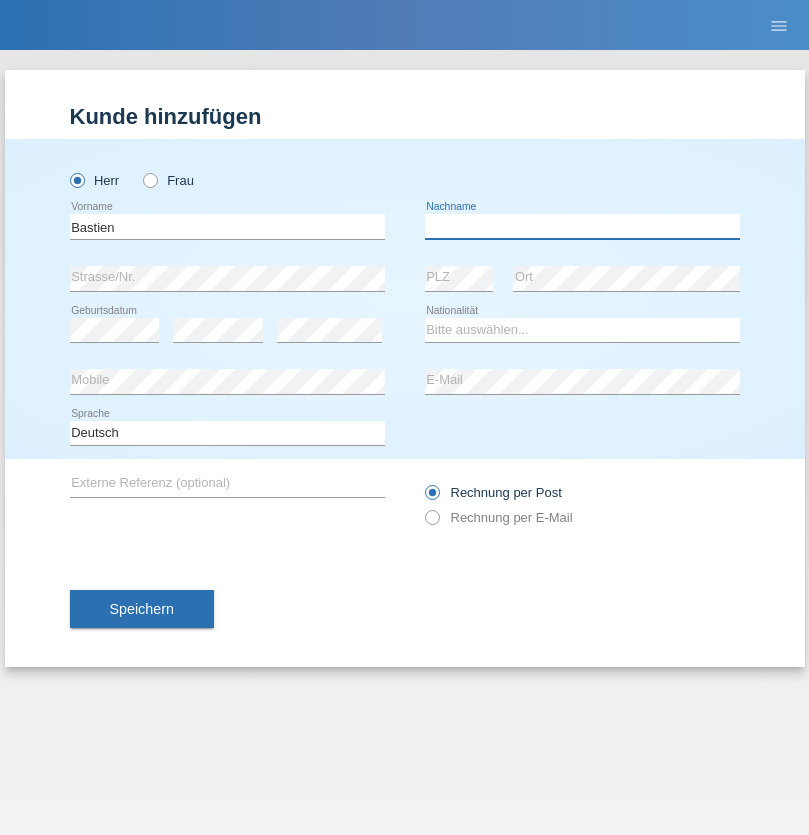 click at bounding box center [582, 226] 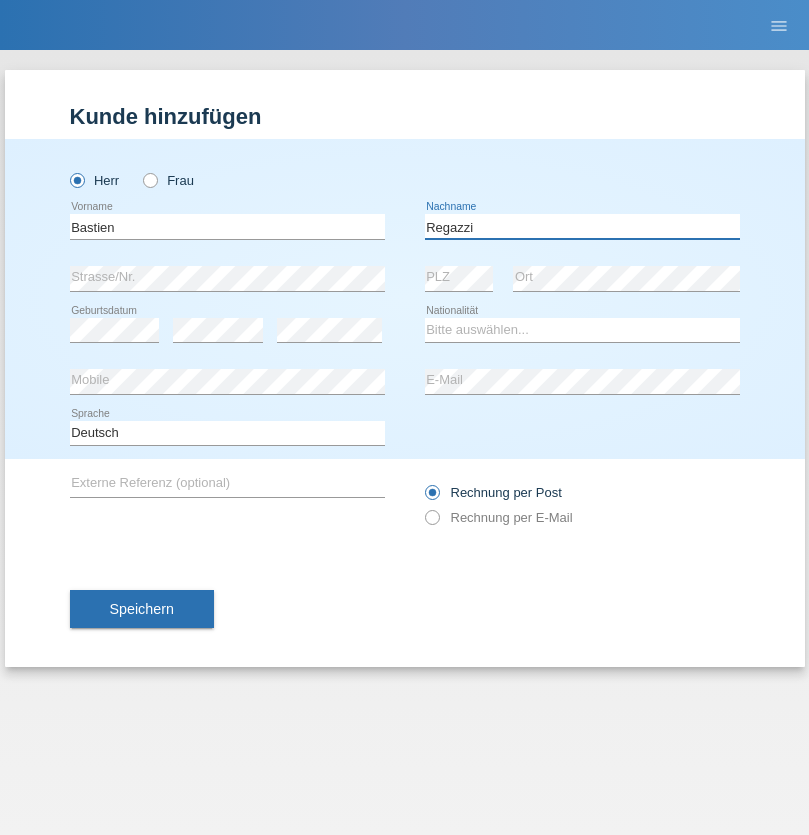 type on "Regazzi" 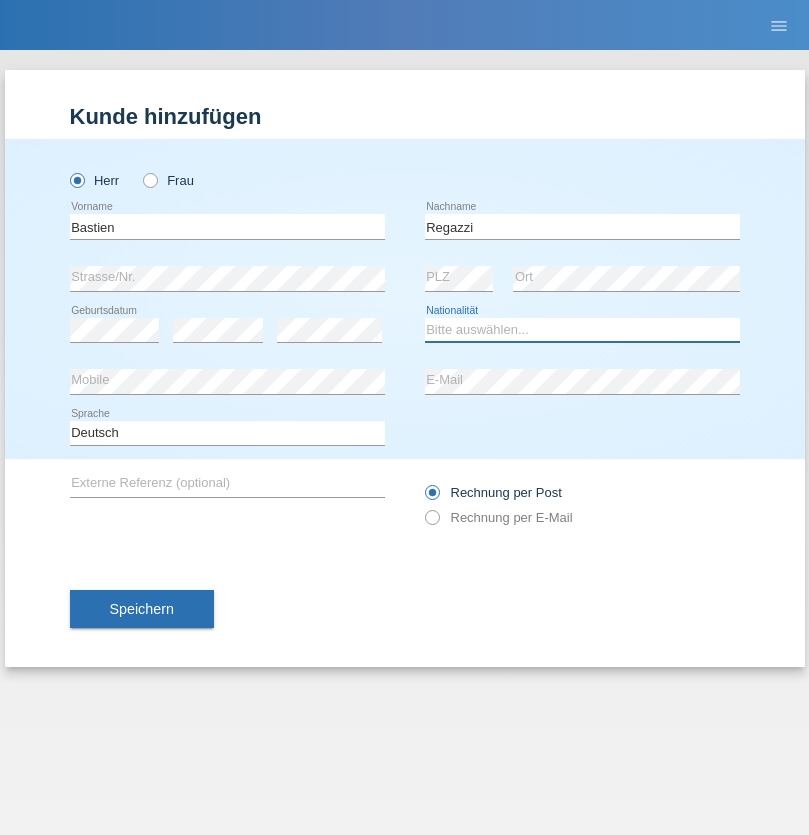 select on "CH" 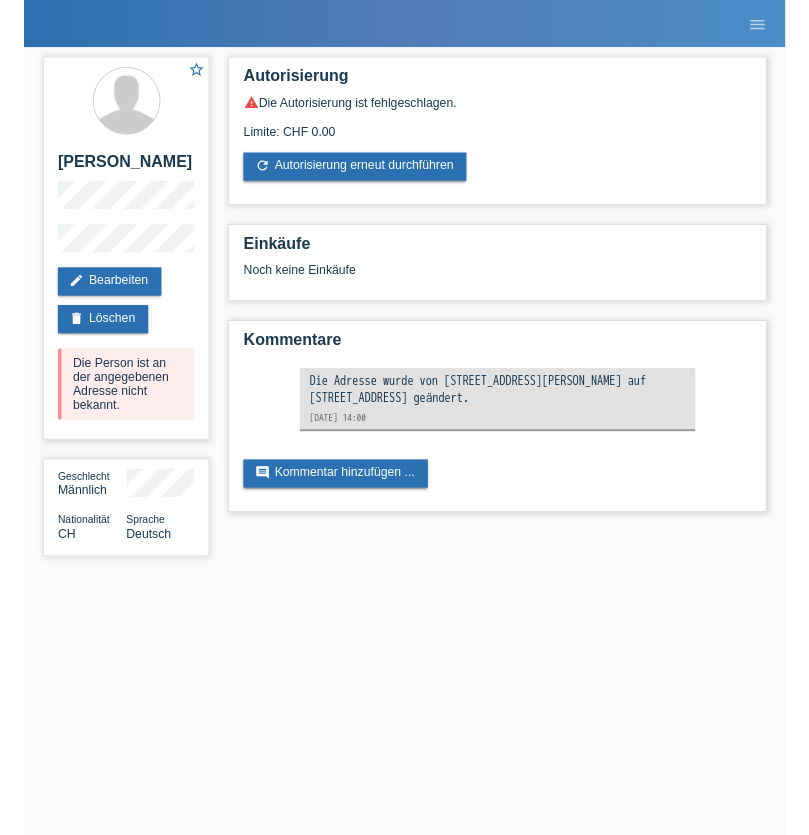 scroll, scrollTop: 0, scrollLeft: 0, axis: both 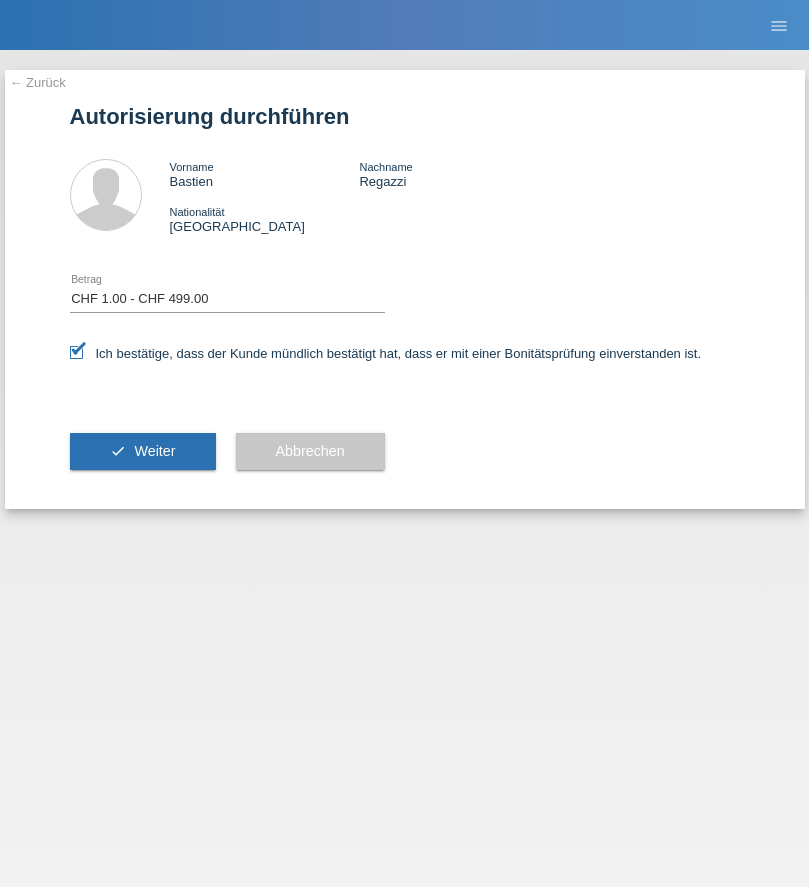 select on "1" 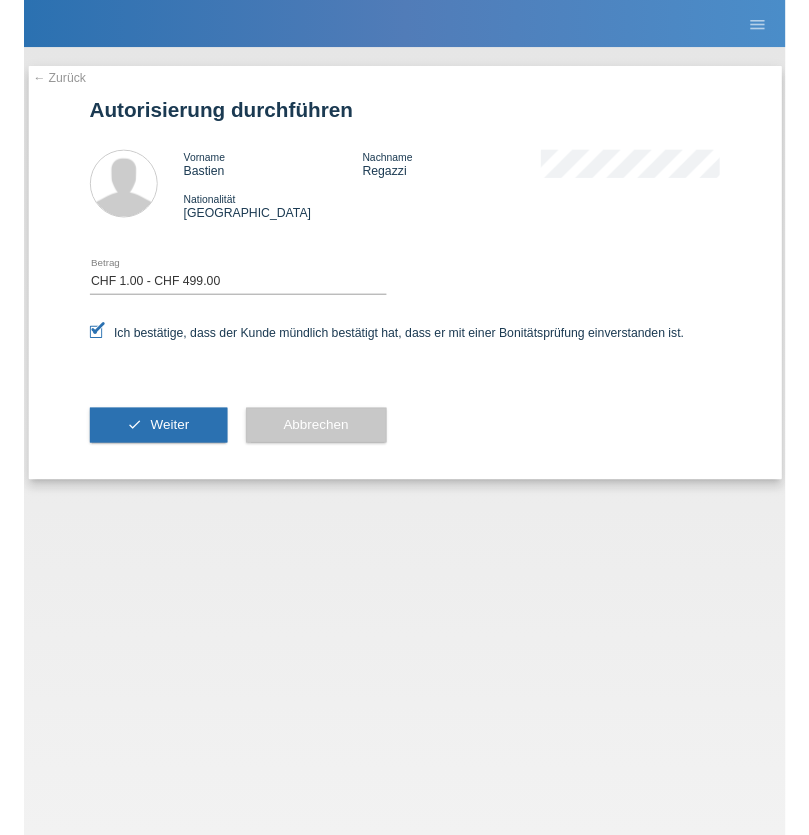 scroll, scrollTop: 0, scrollLeft: 0, axis: both 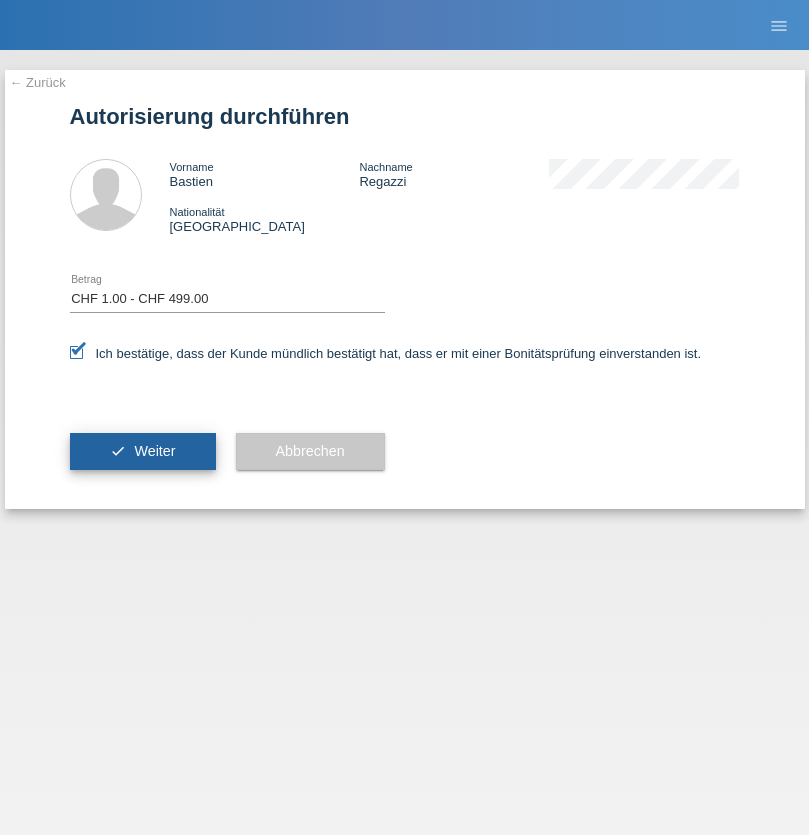 click on "Weiter" at bounding box center [154, 451] 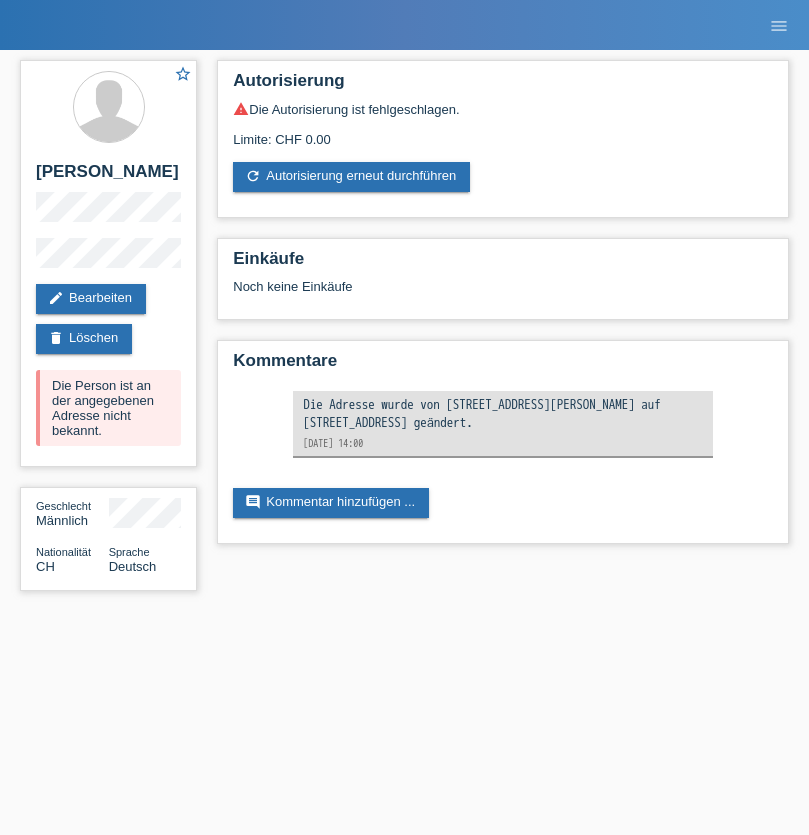 scroll, scrollTop: 0, scrollLeft: 0, axis: both 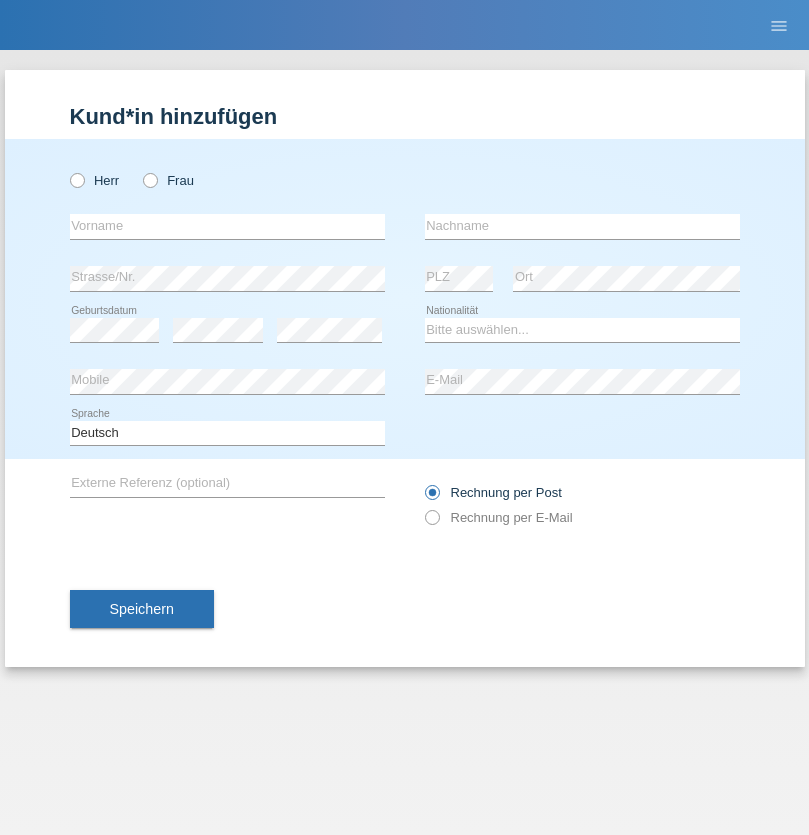 radio on "true" 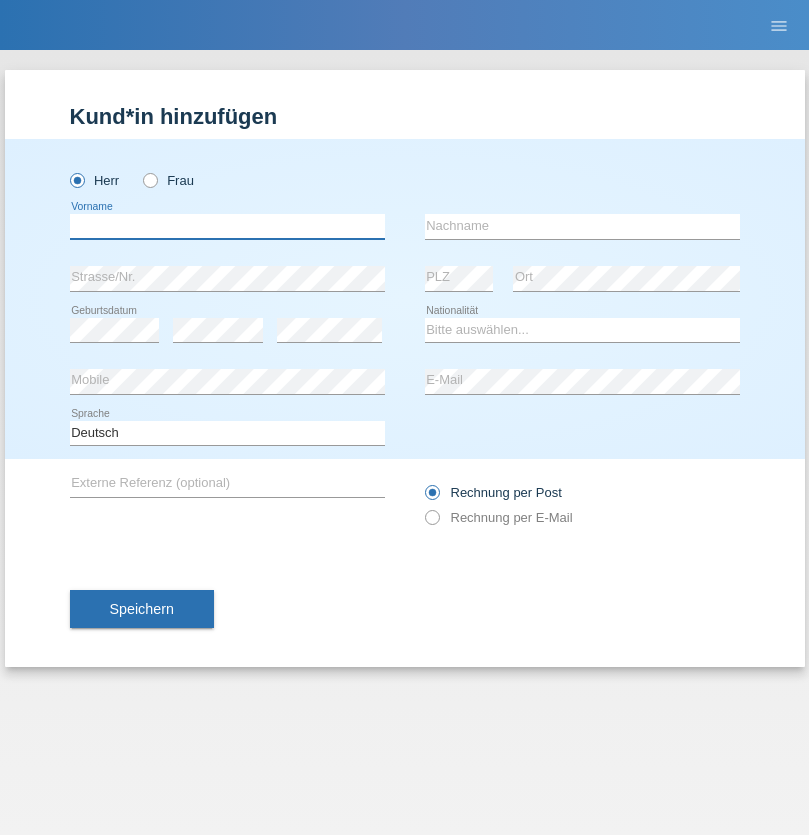 click at bounding box center [227, 226] 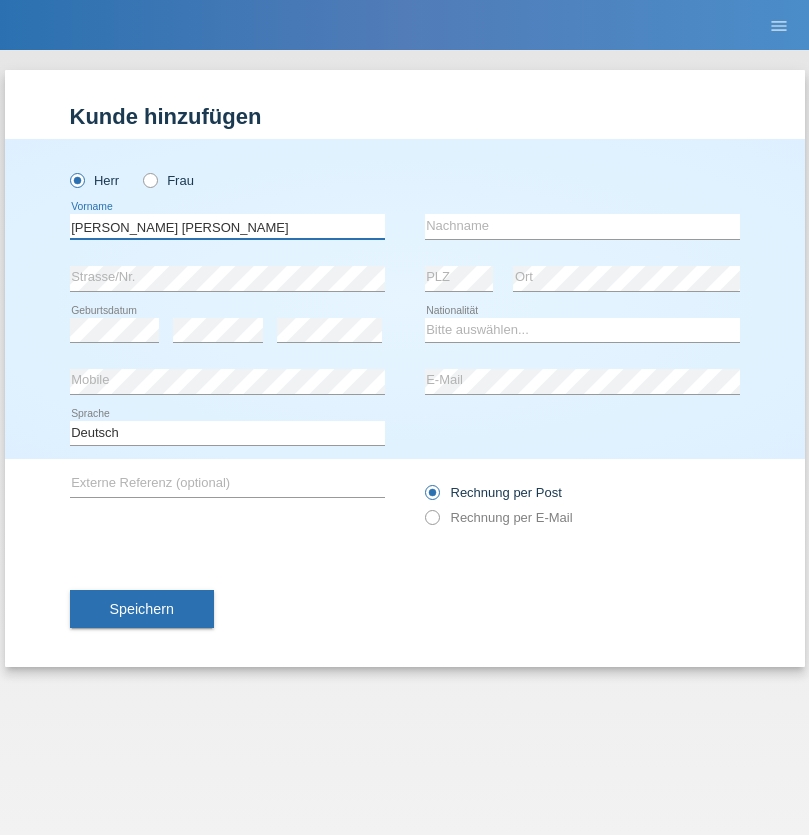 type on "Pereira de oliveira" 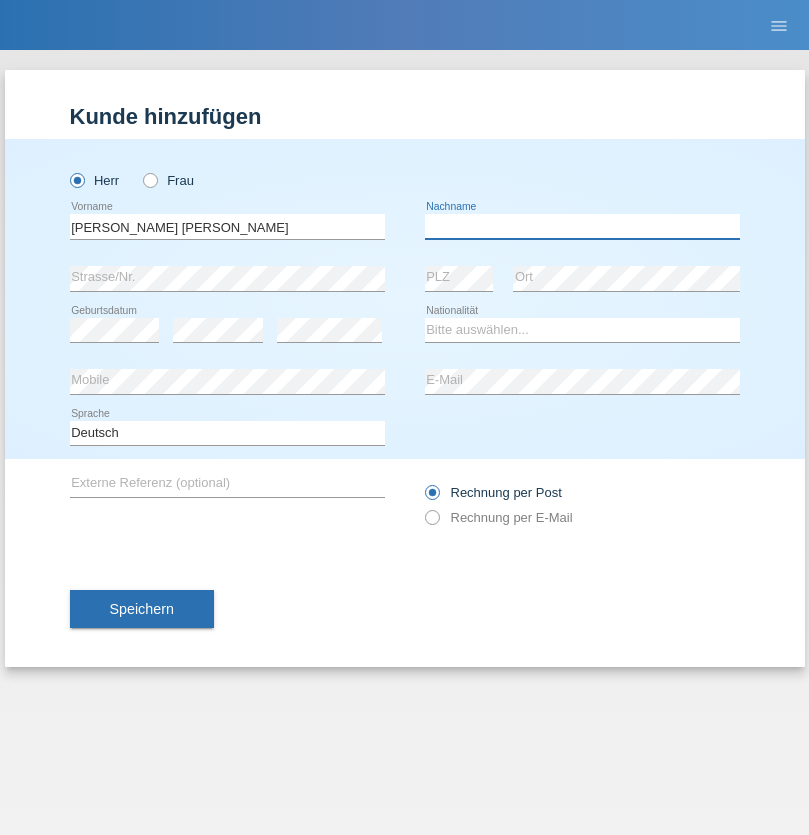 click at bounding box center (582, 226) 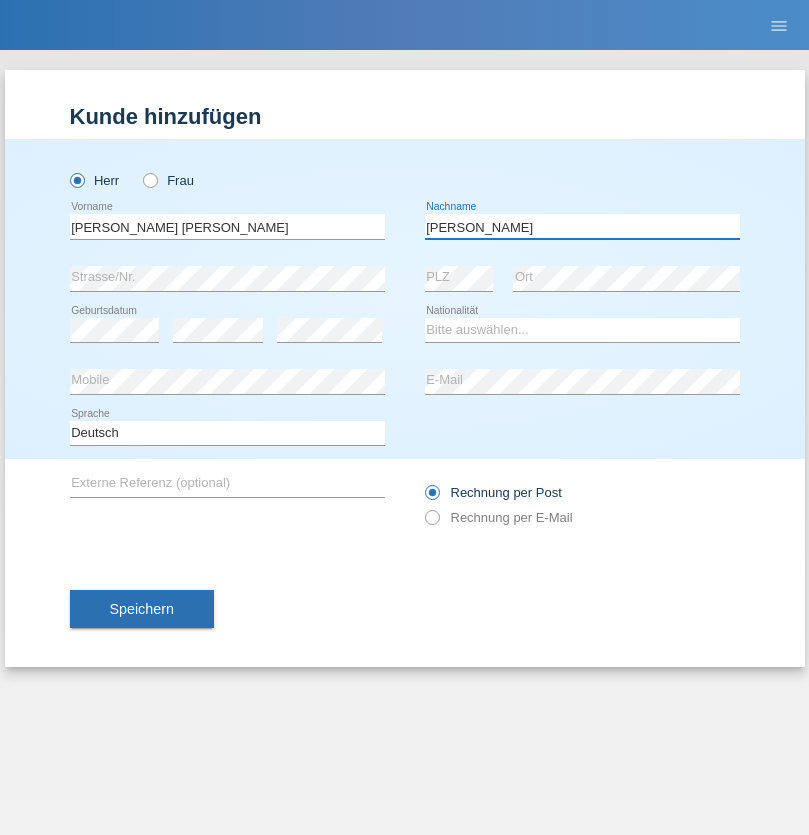 type on "Luis jose" 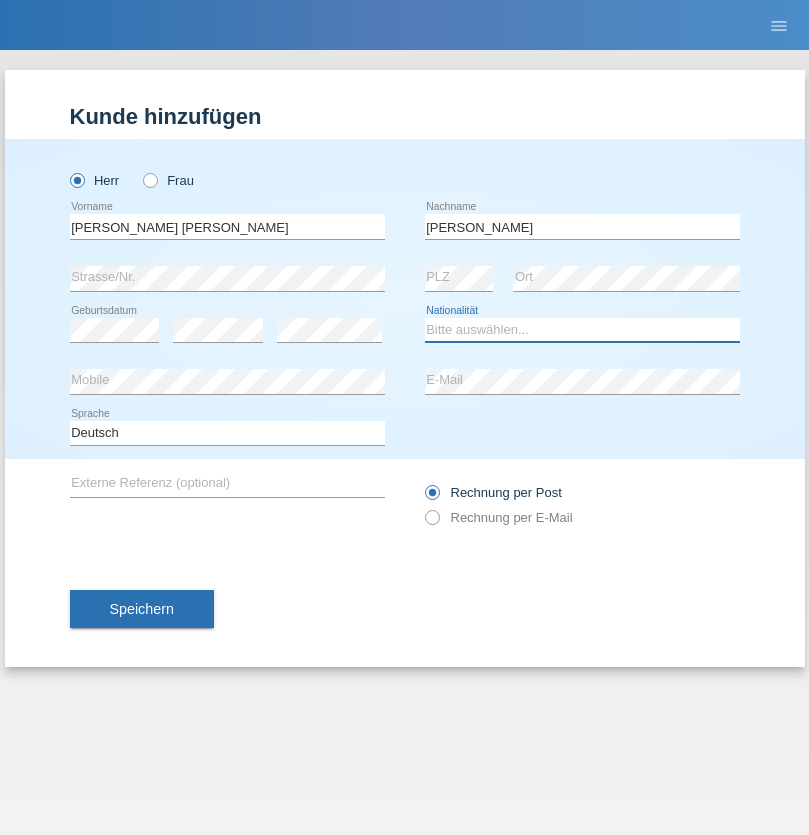 select on "CH" 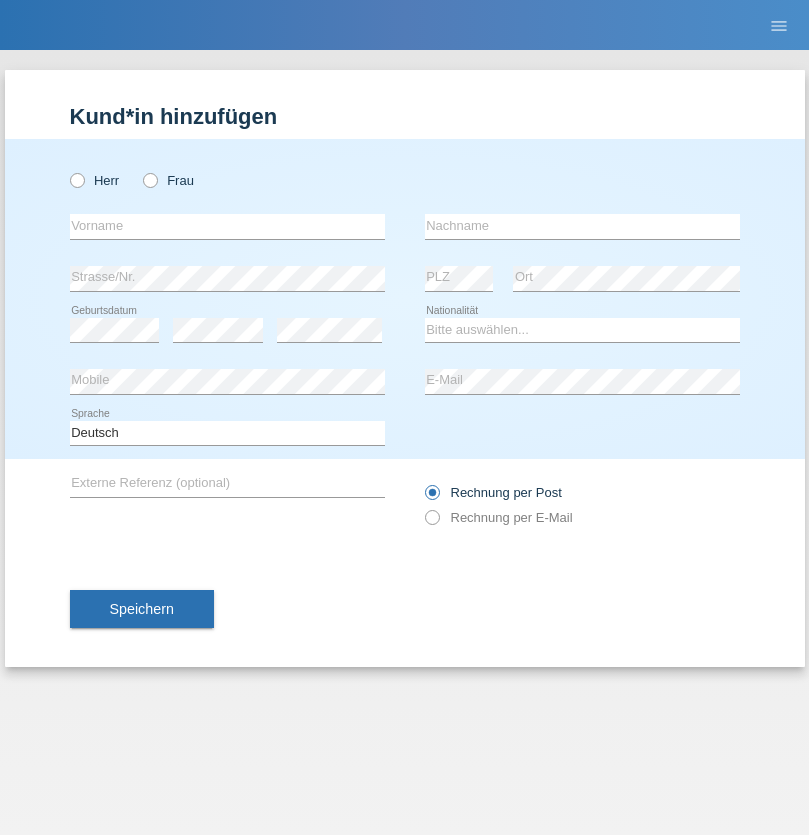 scroll, scrollTop: 0, scrollLeft: 0, axis: both 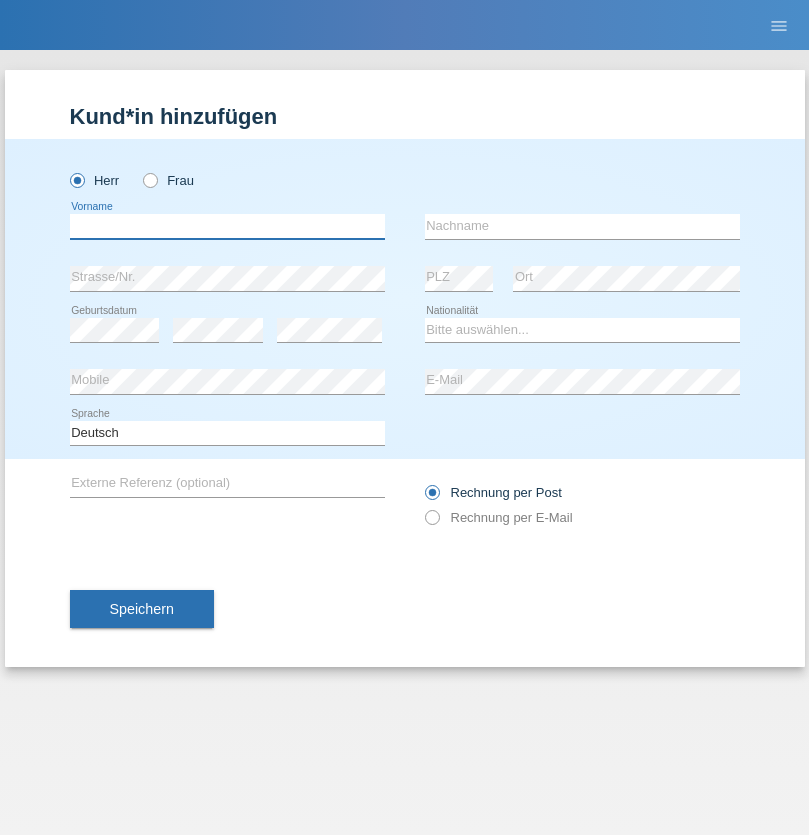 click at bounding box center (227, 226) 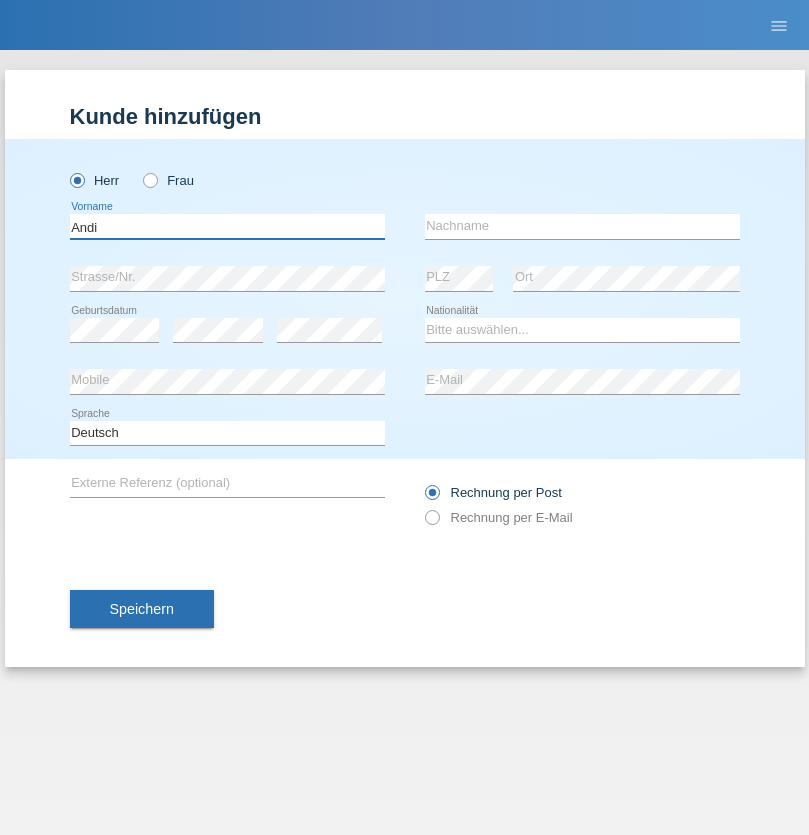 type on "Andi" 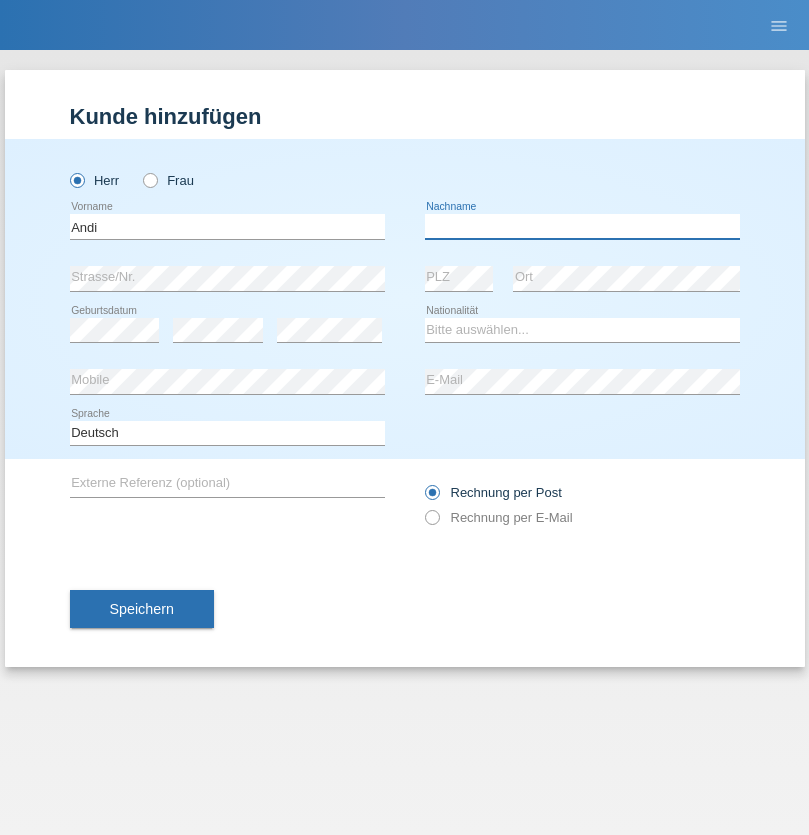 click at bounding box center (582, 226) 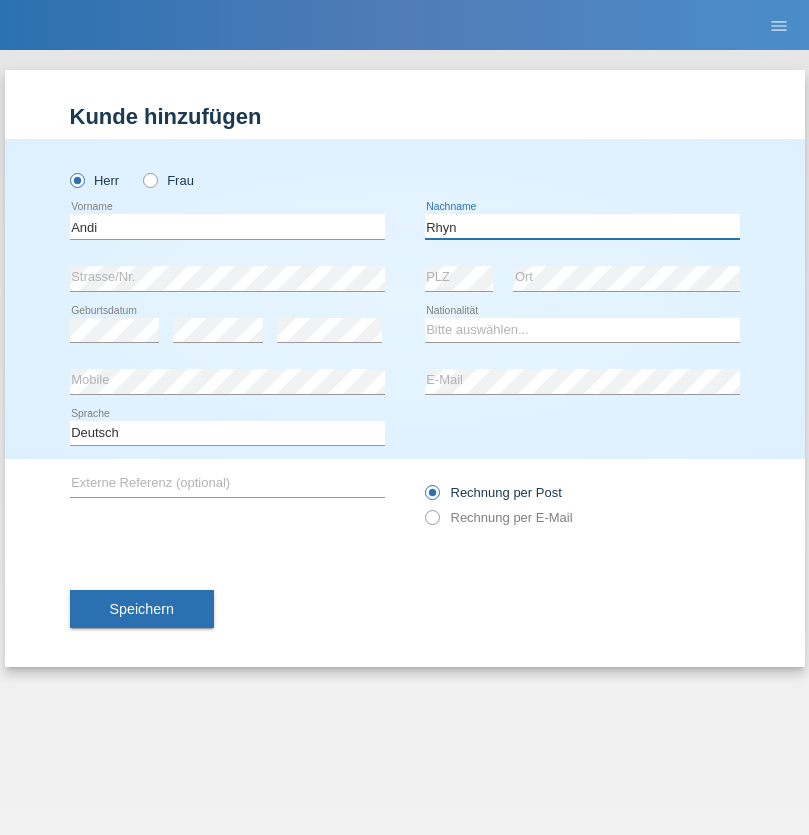 type on "Rhyn" 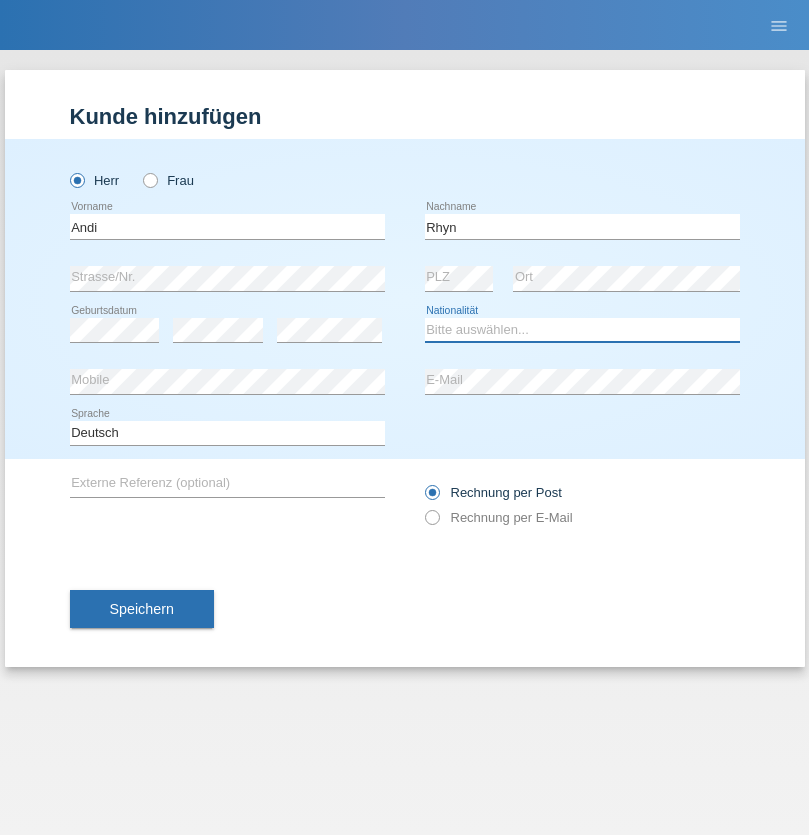 select on "CH" 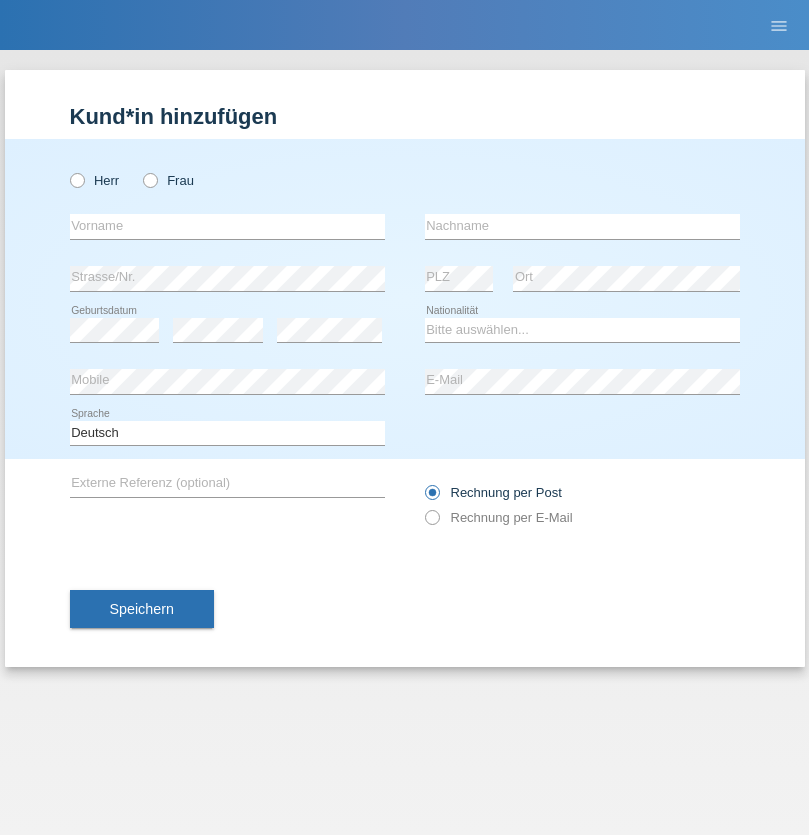 scroll, scrollTop: 0, scrollLeft: 0, axis: both 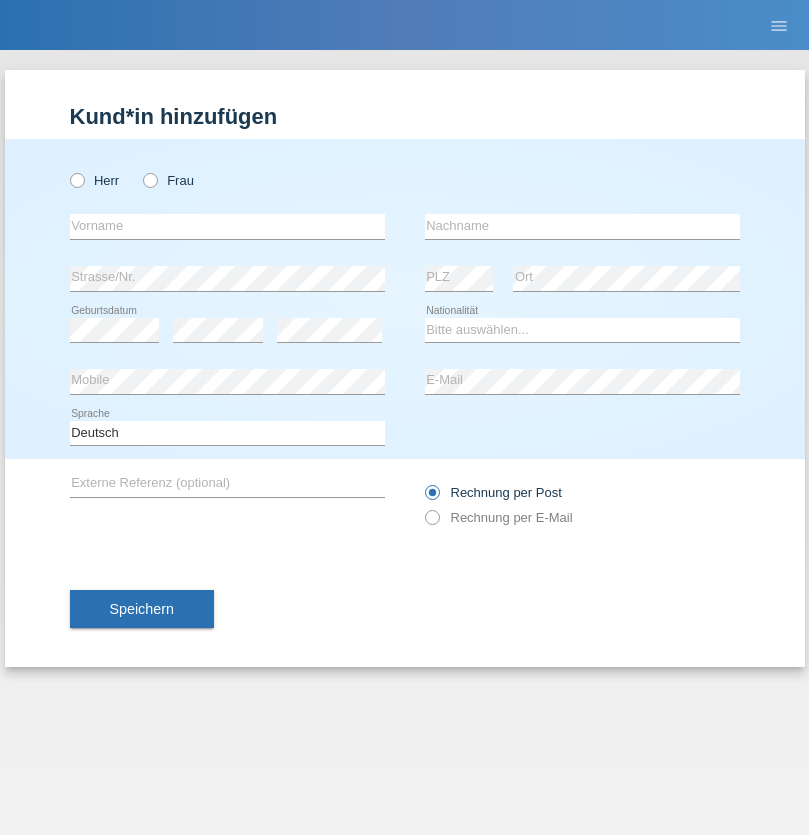 radio on "true" 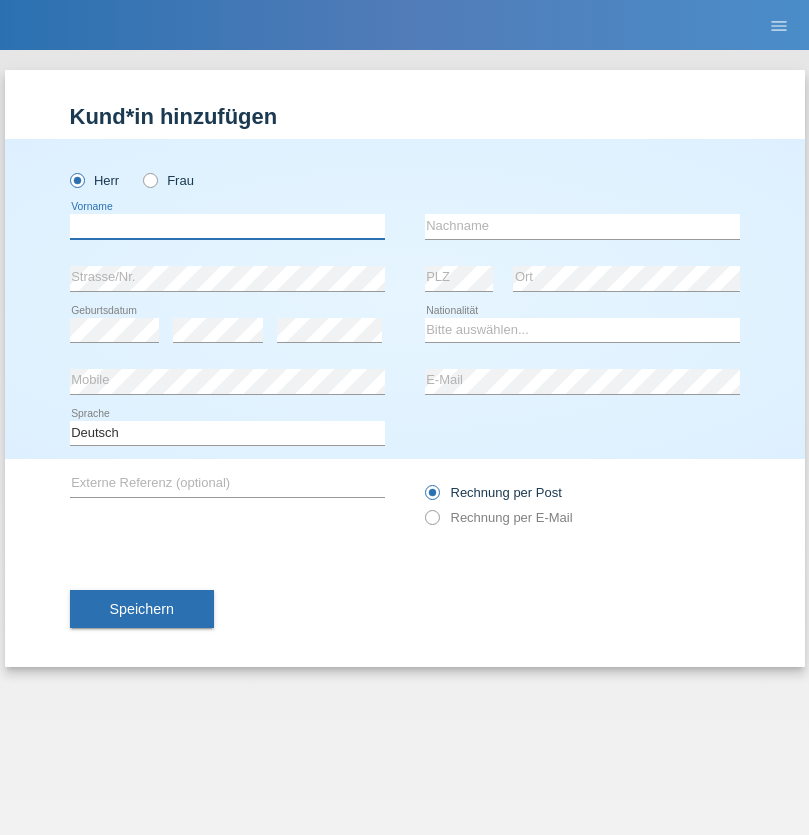 click at bounding box center (227, 226) 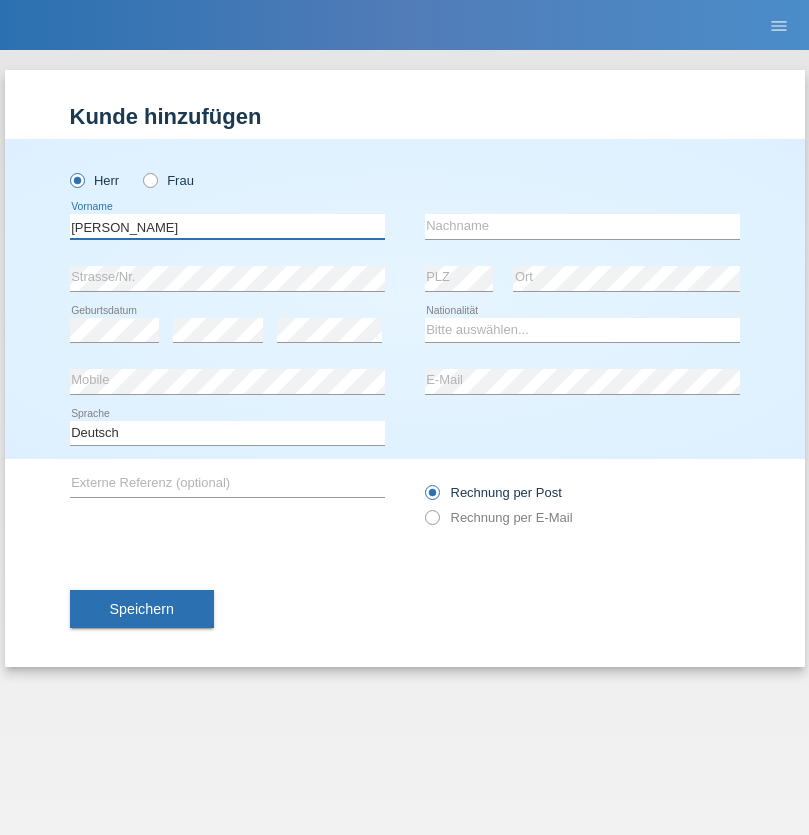 type on "[PERSON_NAME]" 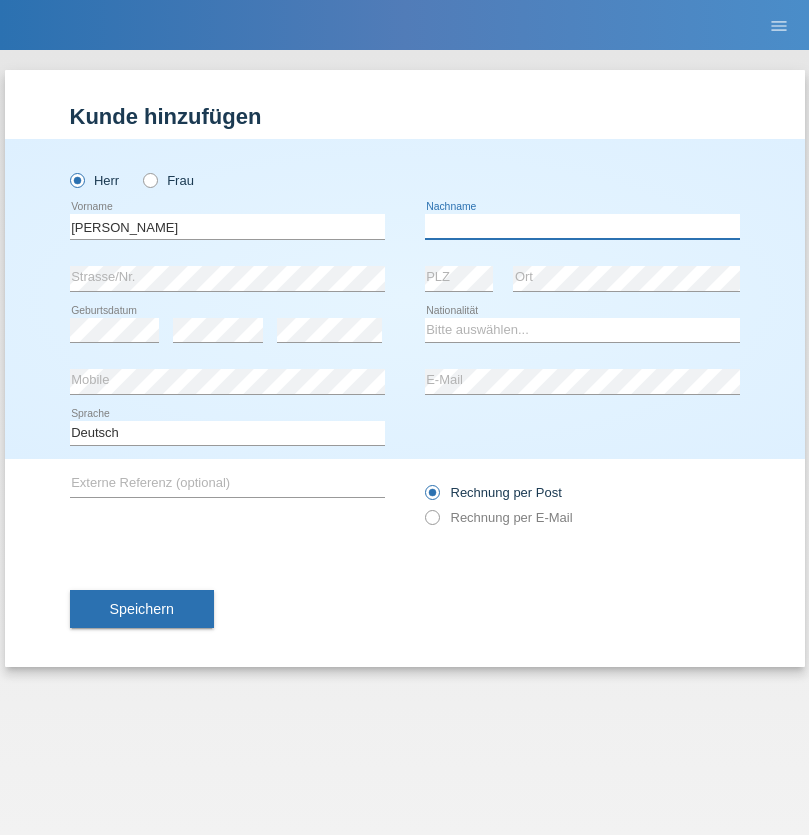 click at bounding box center (582, 226) 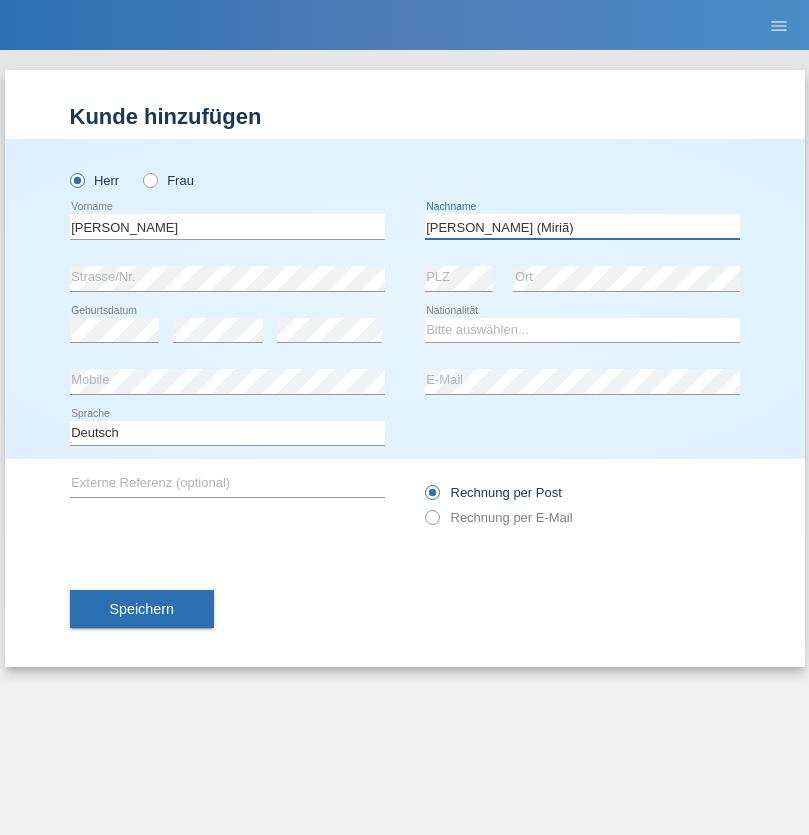 type on "[PERSON_NAME] (Miriã)" 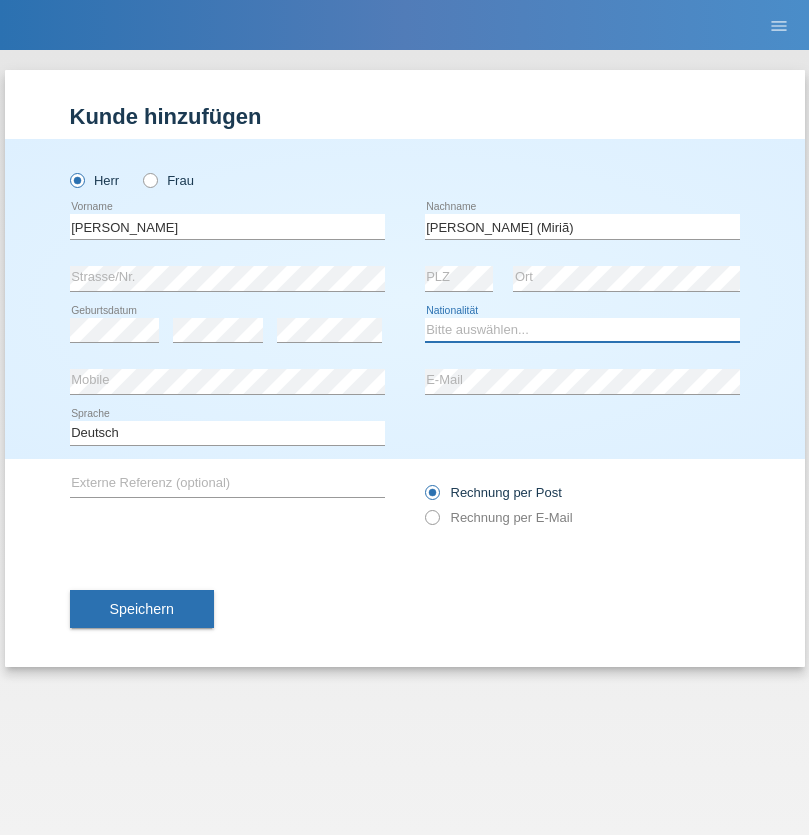select on "BR" 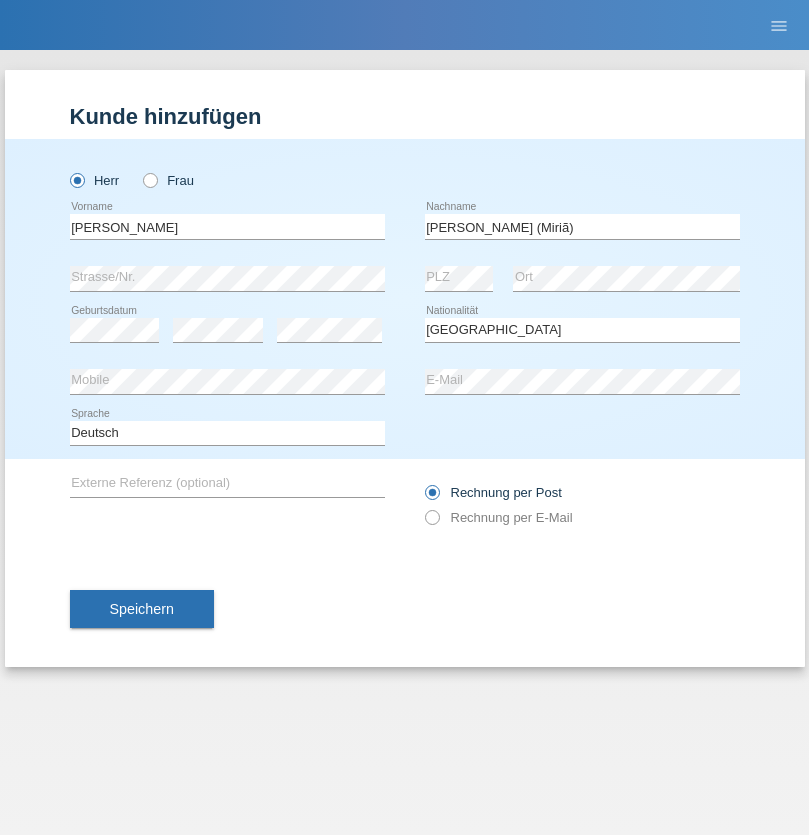 select on "C" 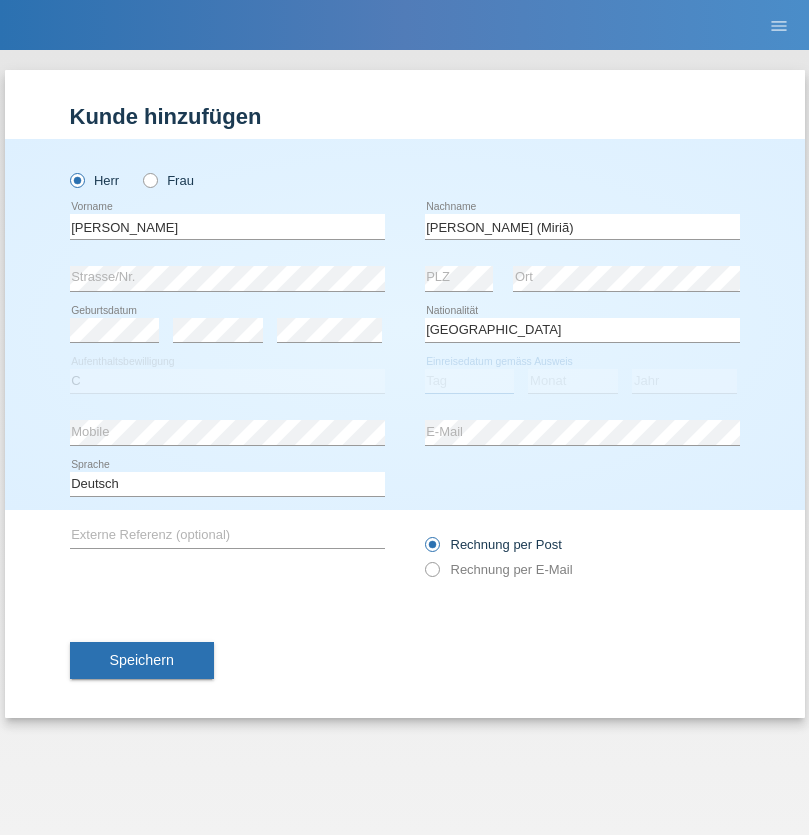 select on "26" 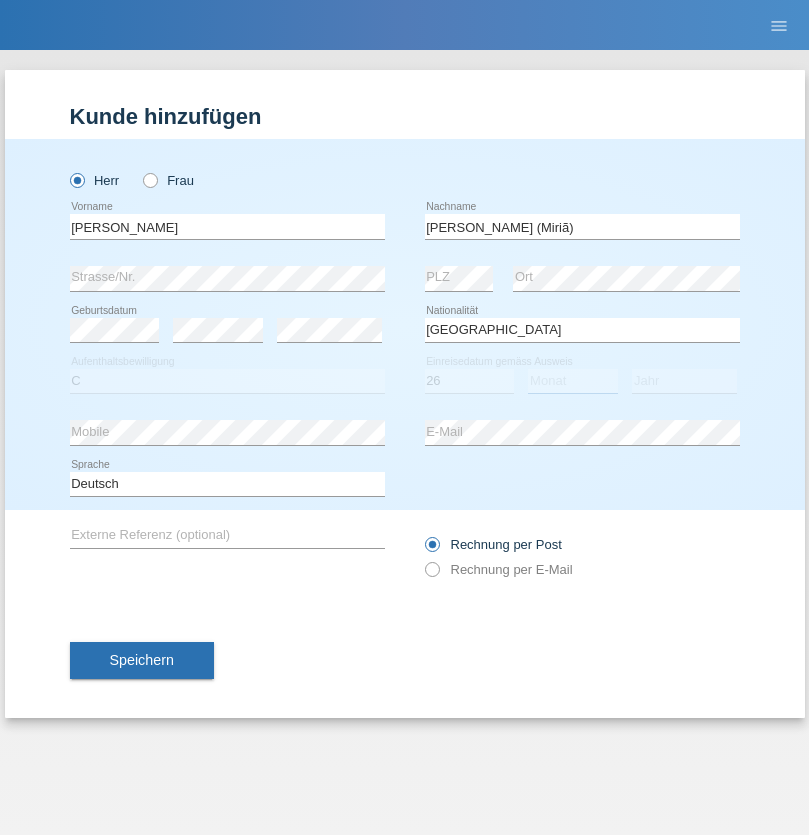 select on "01" 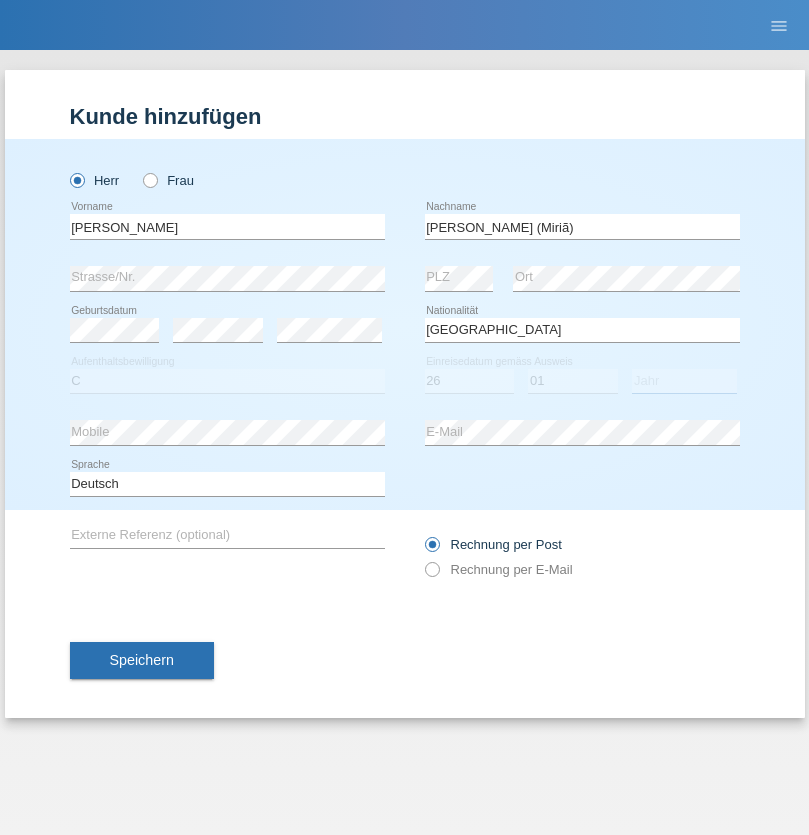 select on "2021" 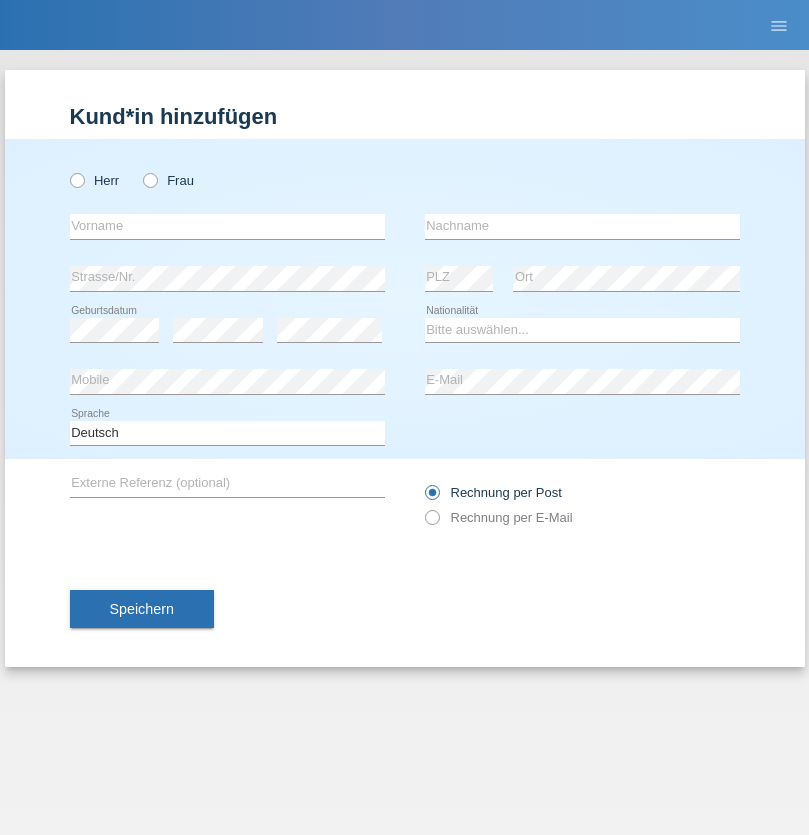 scroll, scrollTop: 0, scrollLeft: 0, axis: both 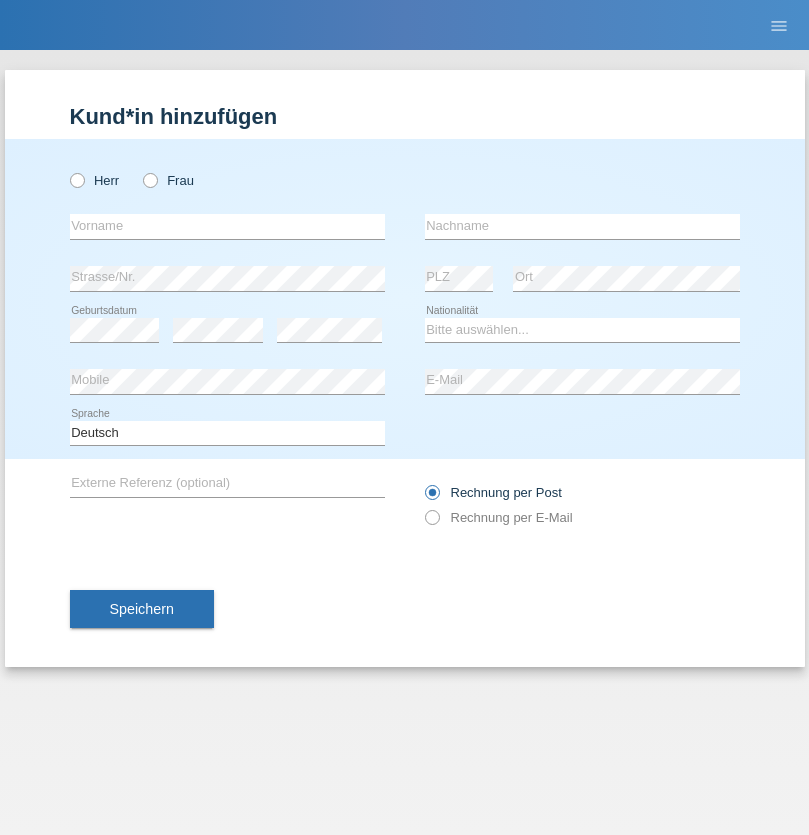radio on "true" 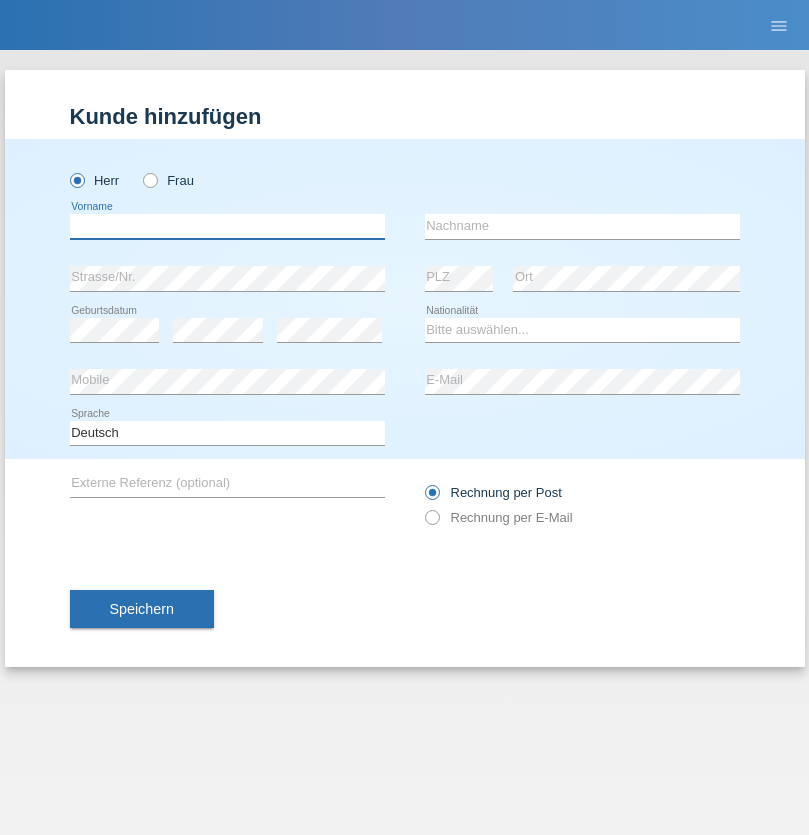 click at bounding box center (227, 226) 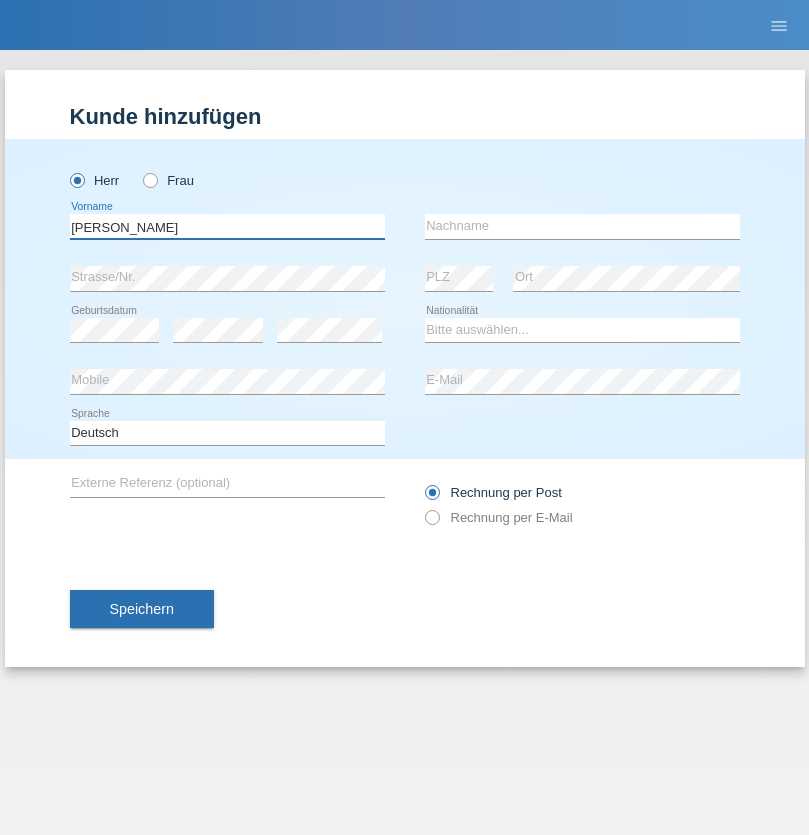 type on "[PERSON_NAME]" 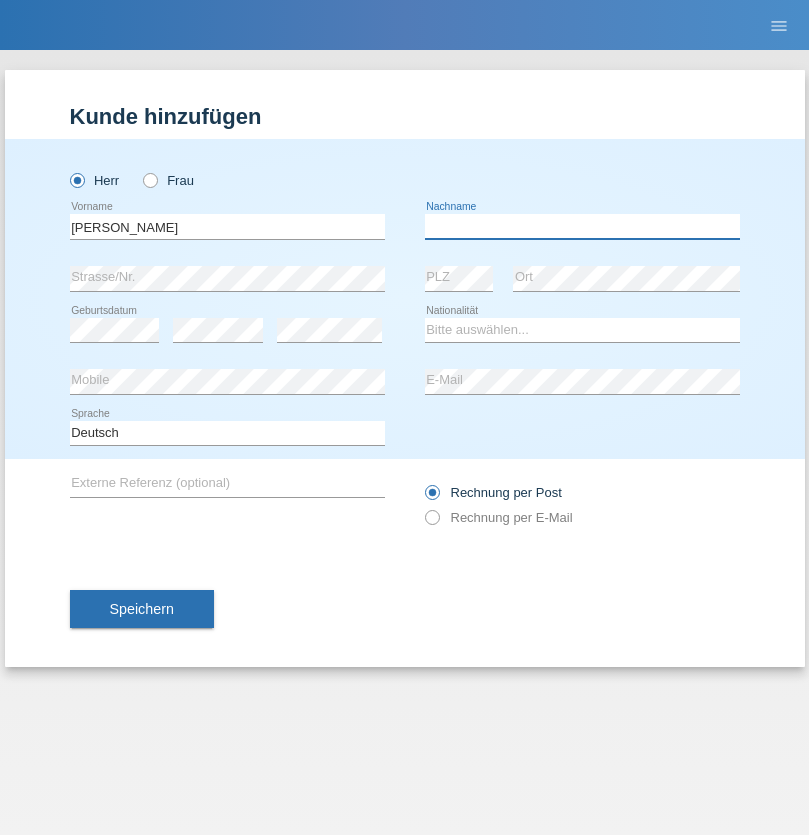 click at bounding box center [582, 226] 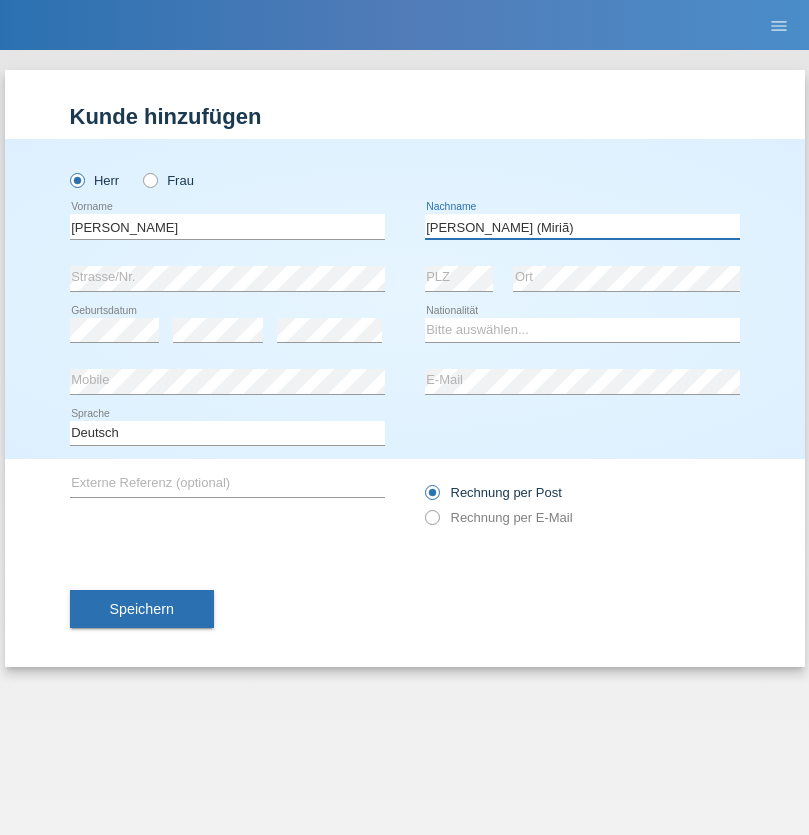 type on "[PERSON_NAME] (Miriã)" 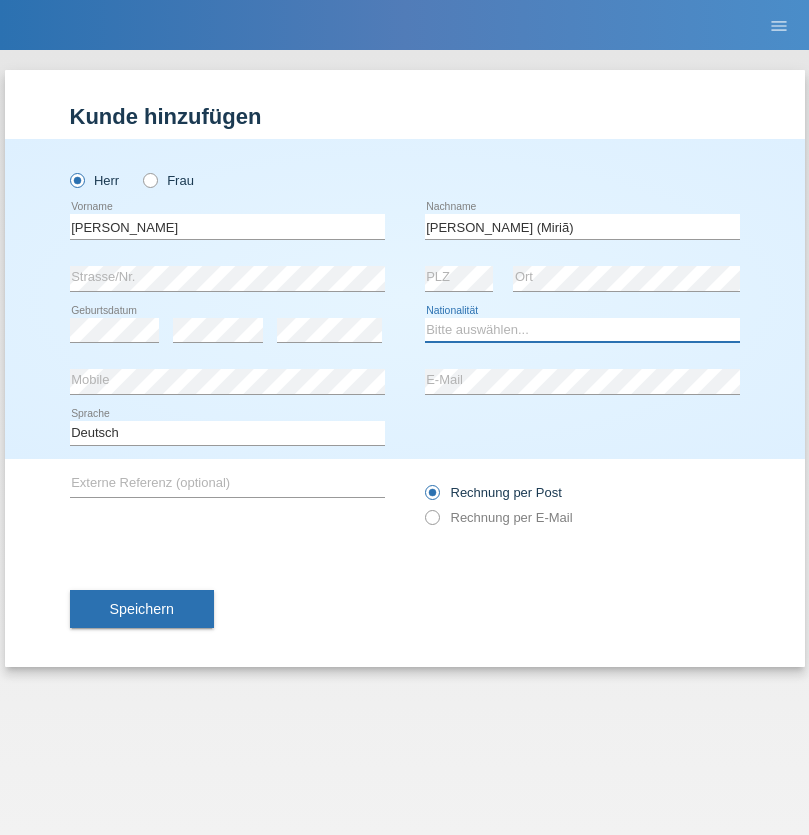 select on "BR" 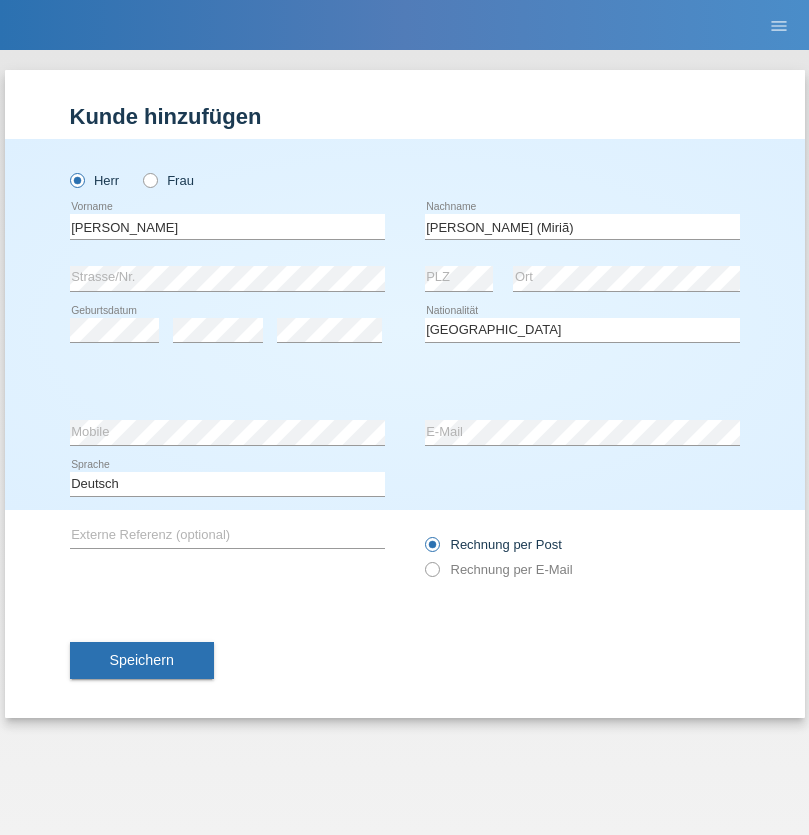 select on "C" 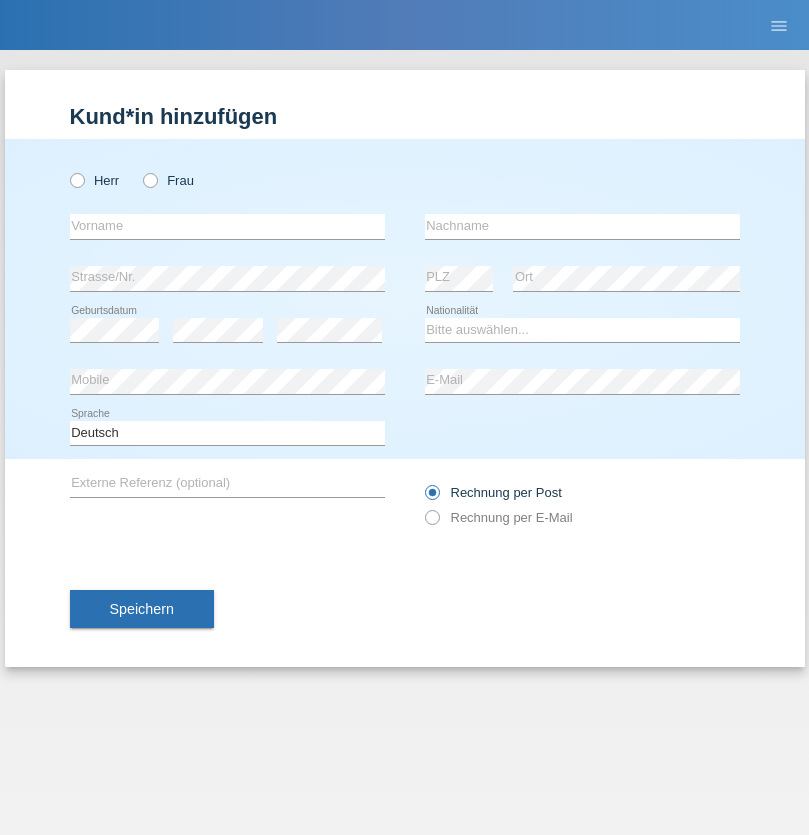 scroll, scrollTop: 0, scrollLeft: 0, axis: both 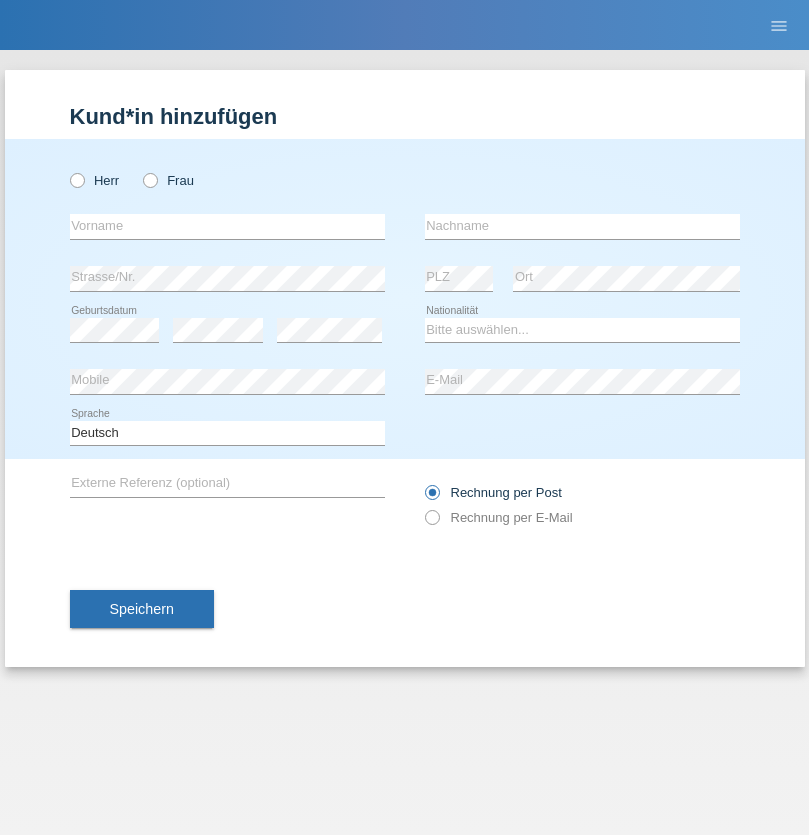 radio on "true" 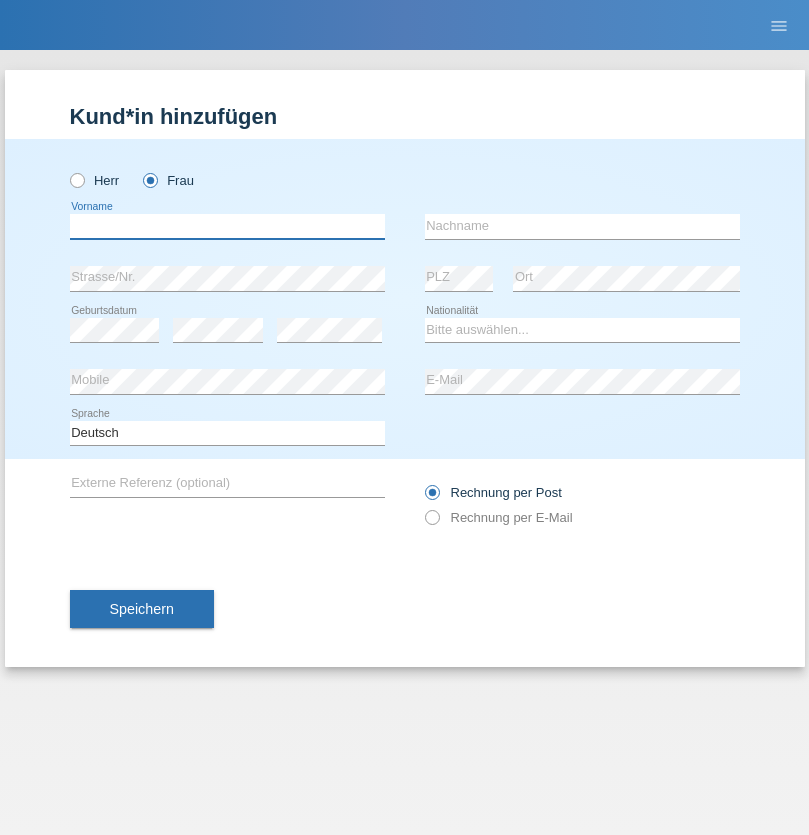 click at bounding box center (227, 226) 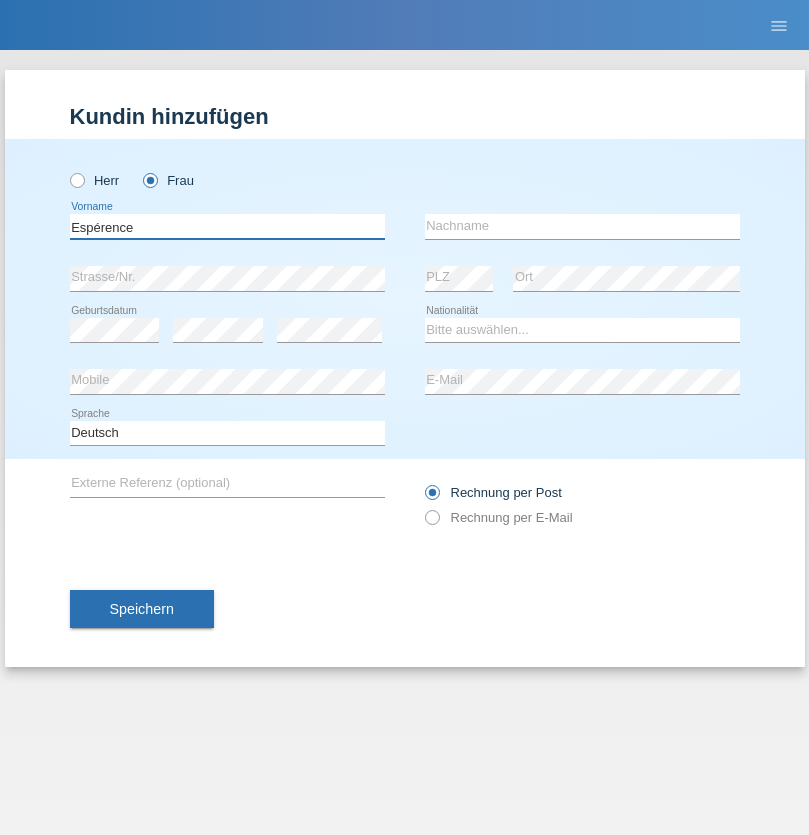 type on "Espérence" 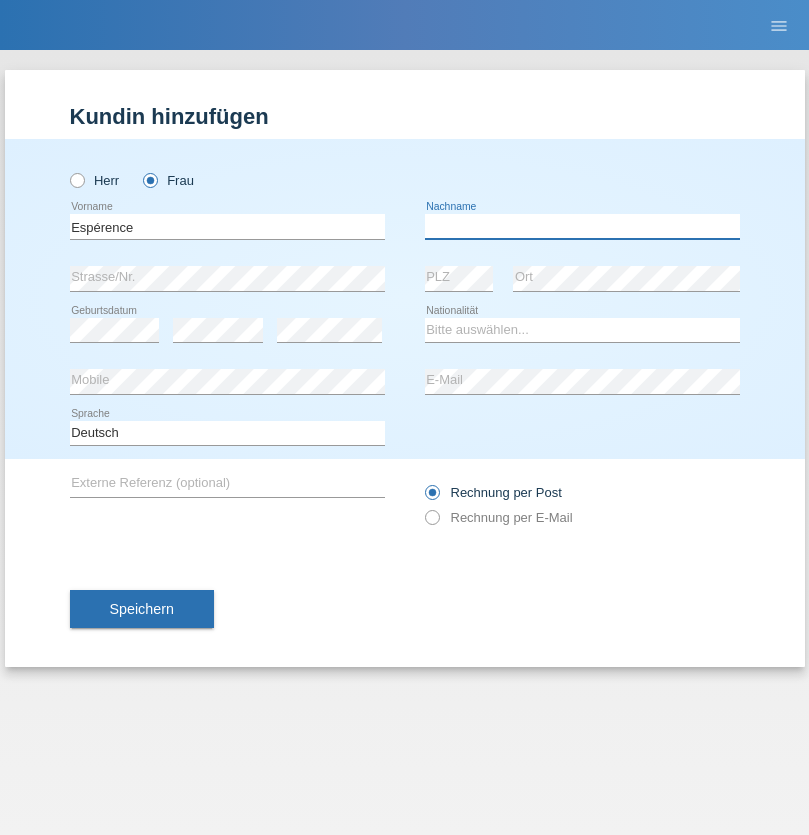 click at bounding box center (582, 226) 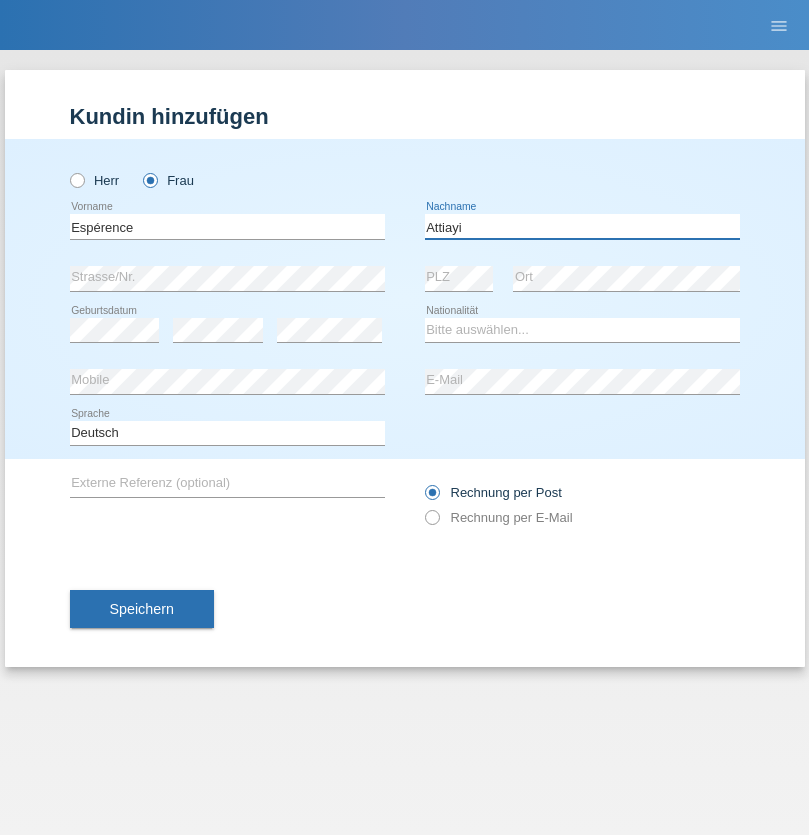 type on "Attiayi" 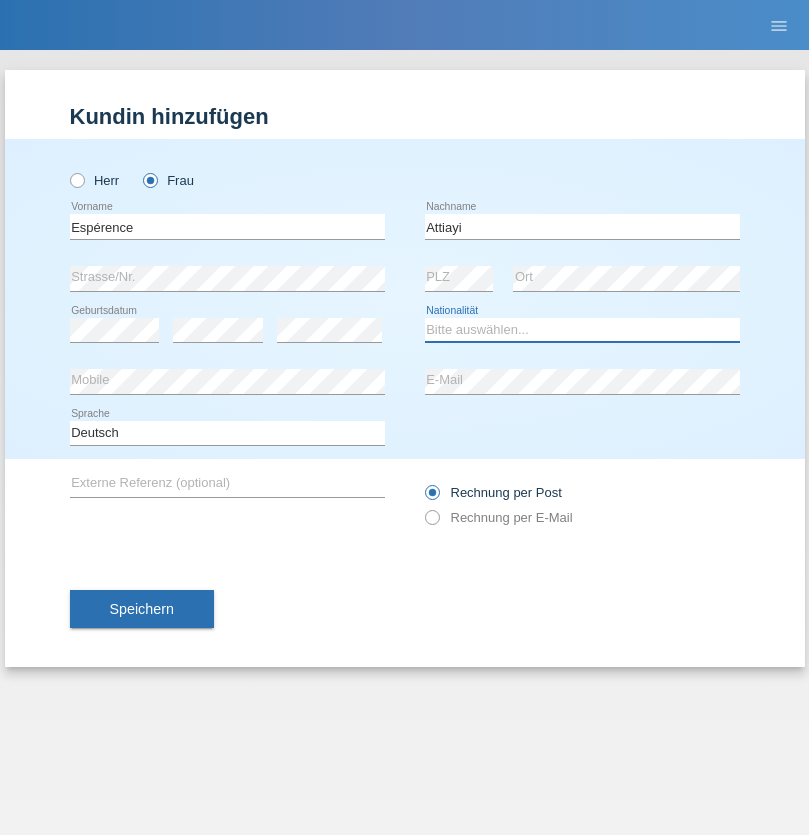 select on "CH" 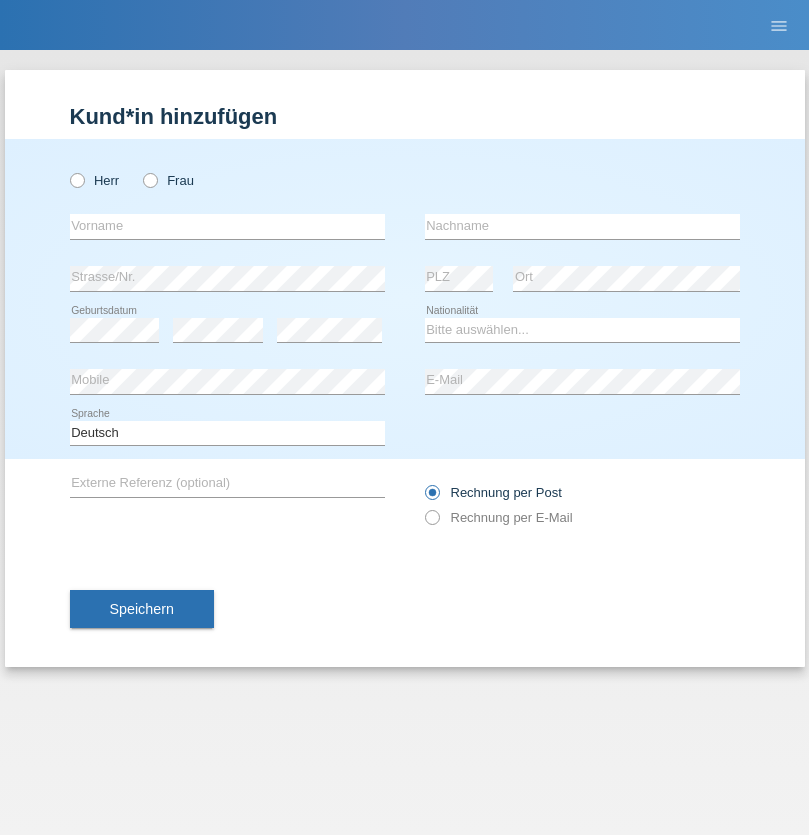 scroll, scrollTop: 0, scrollLeft: 0, axis: both 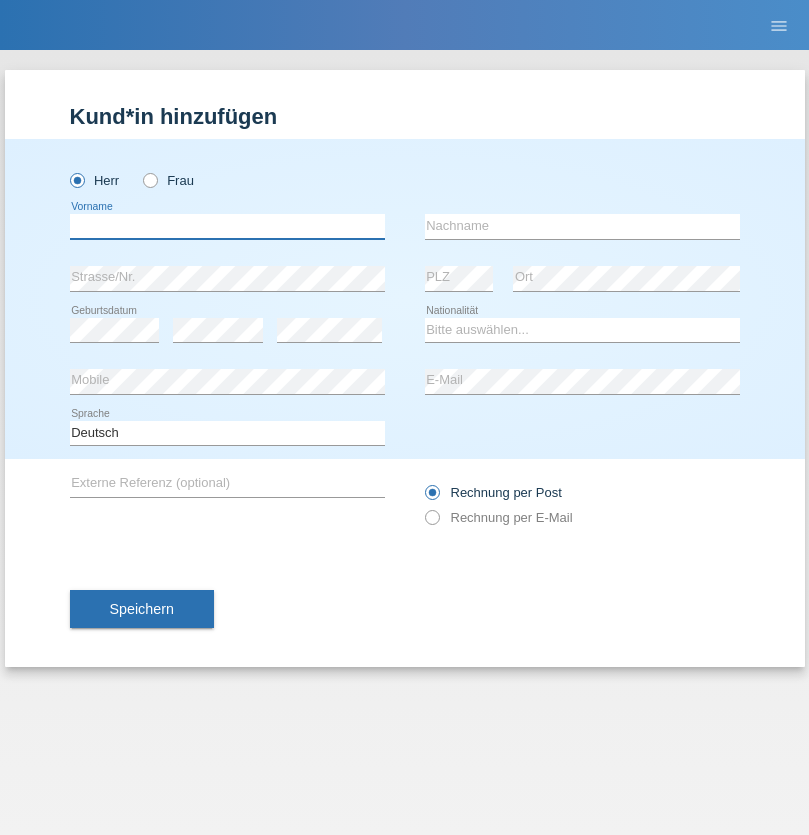 click at bounding box center [227, 226] 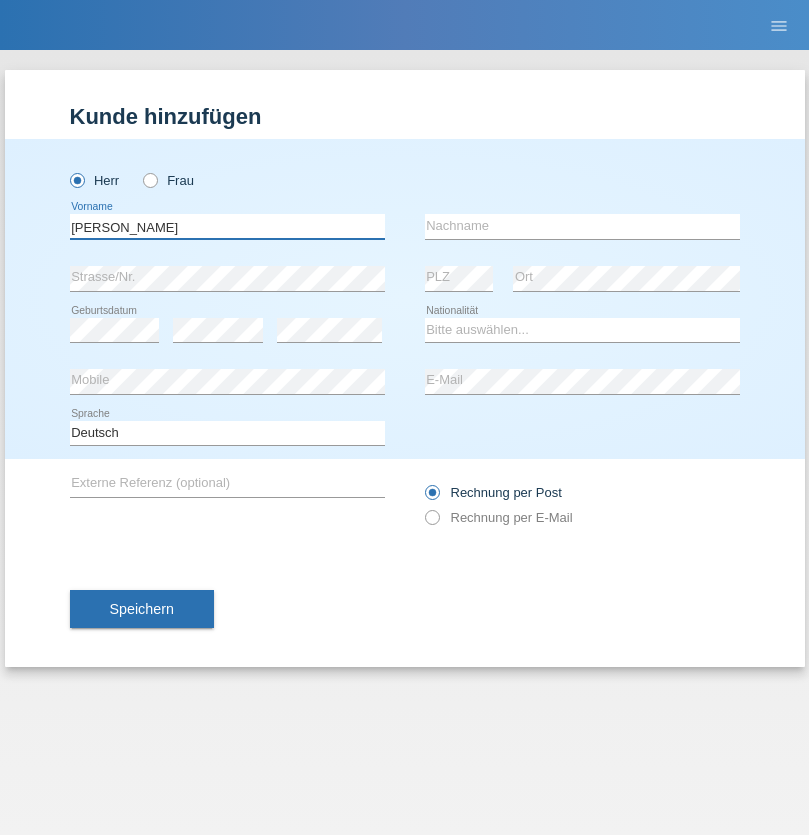 type on "[PERSON_NAME]" 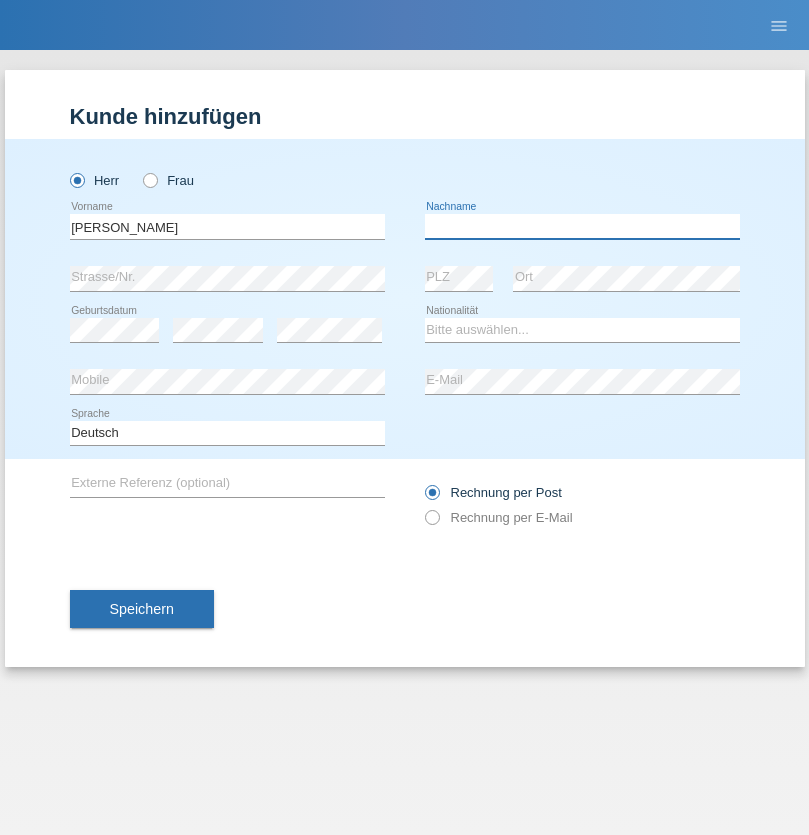 click at bounding box center (582, 226) 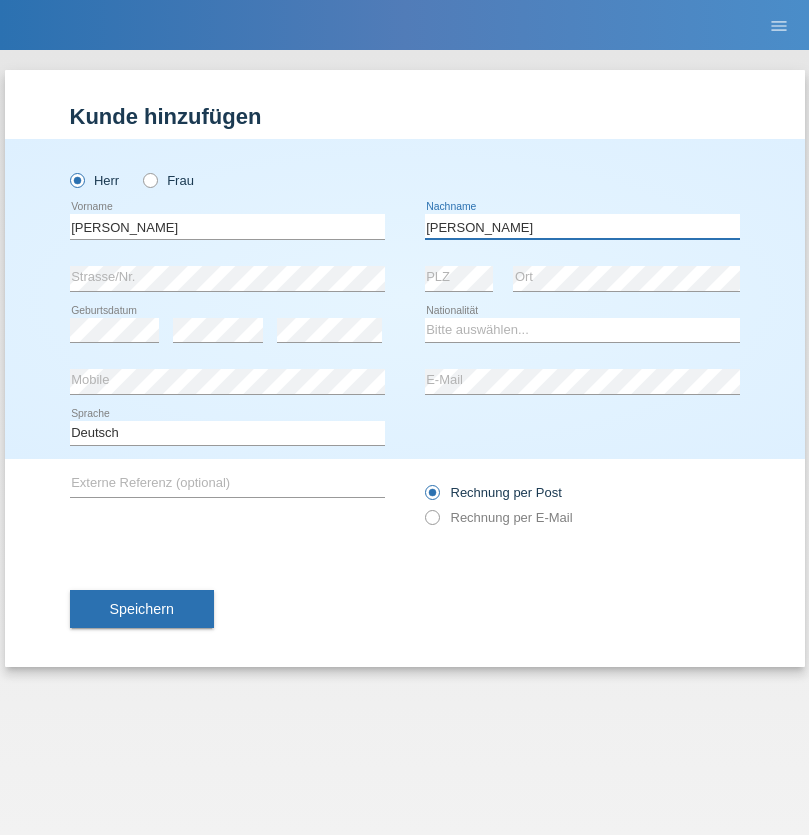 type on "[PERSON_NAME]" 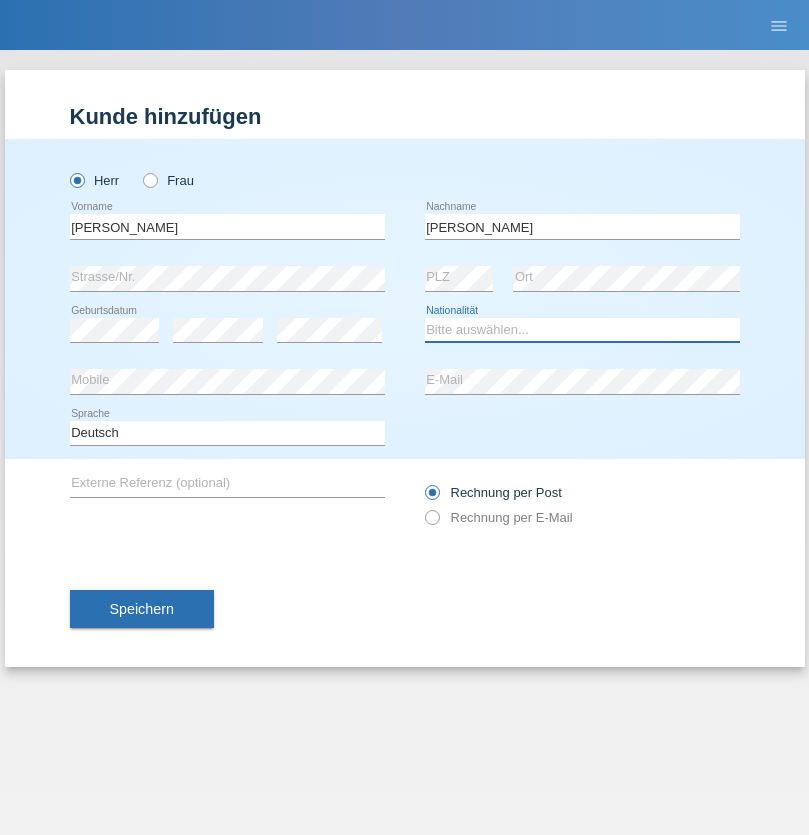 select on "CH" 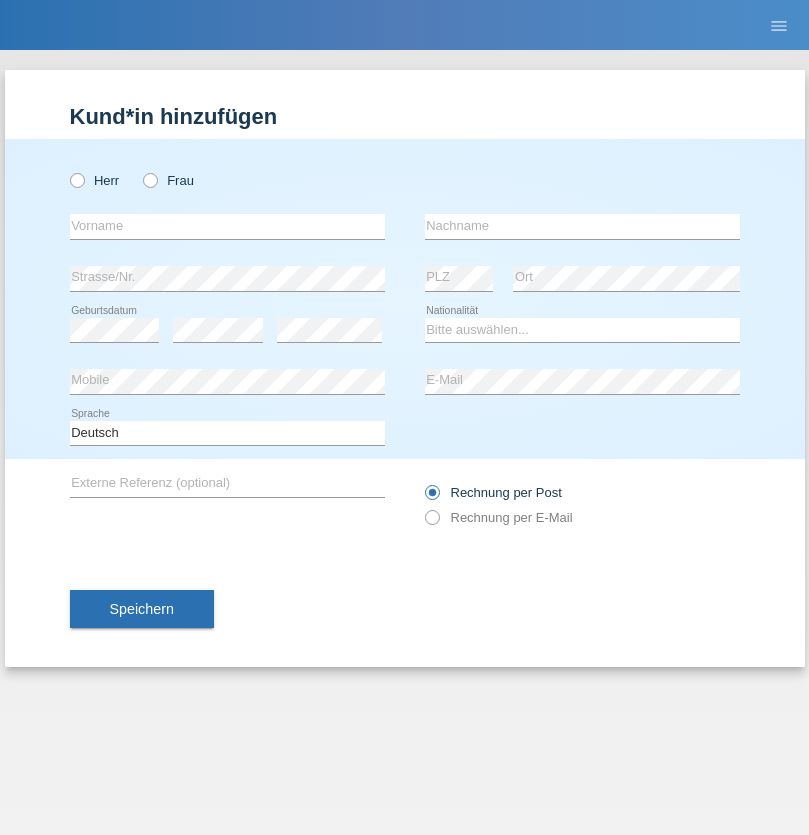 scroll, scrollTop: 0, scrollLeft: 0, axis: both 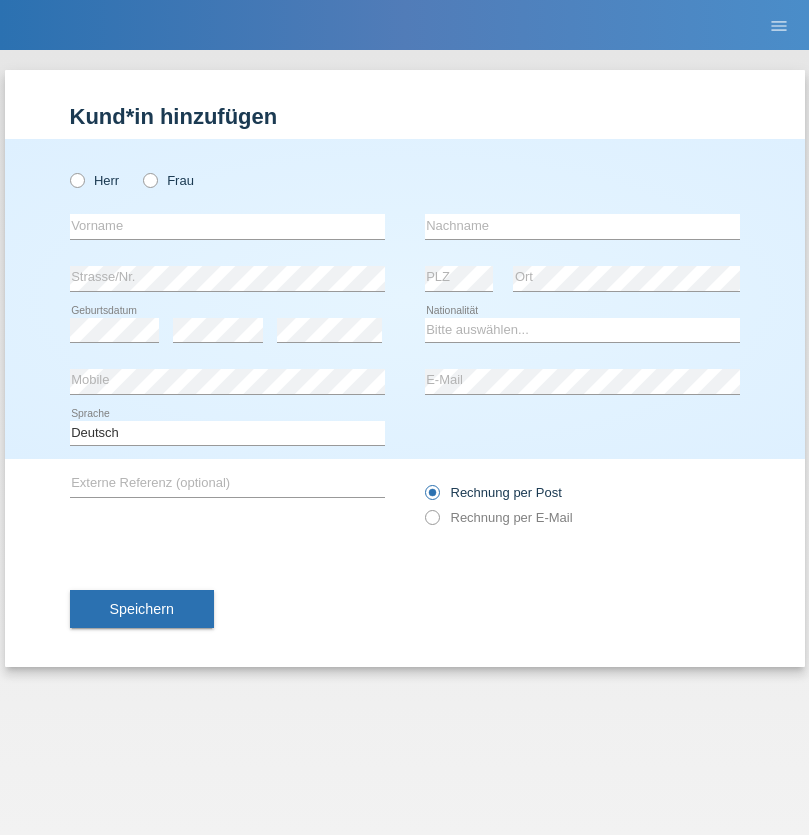 radio on "true" 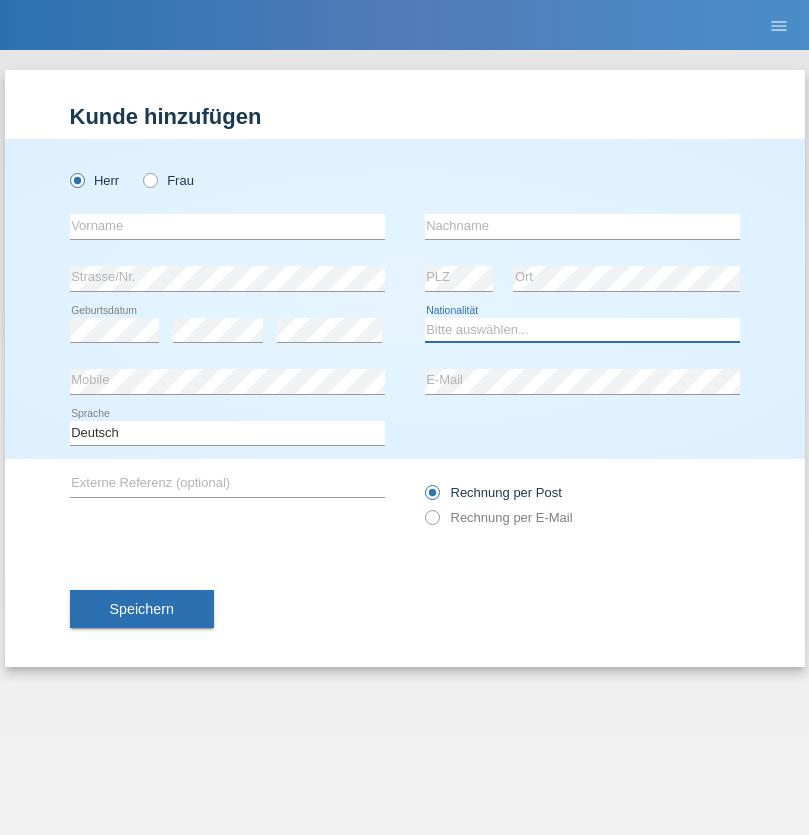 select on "XK" 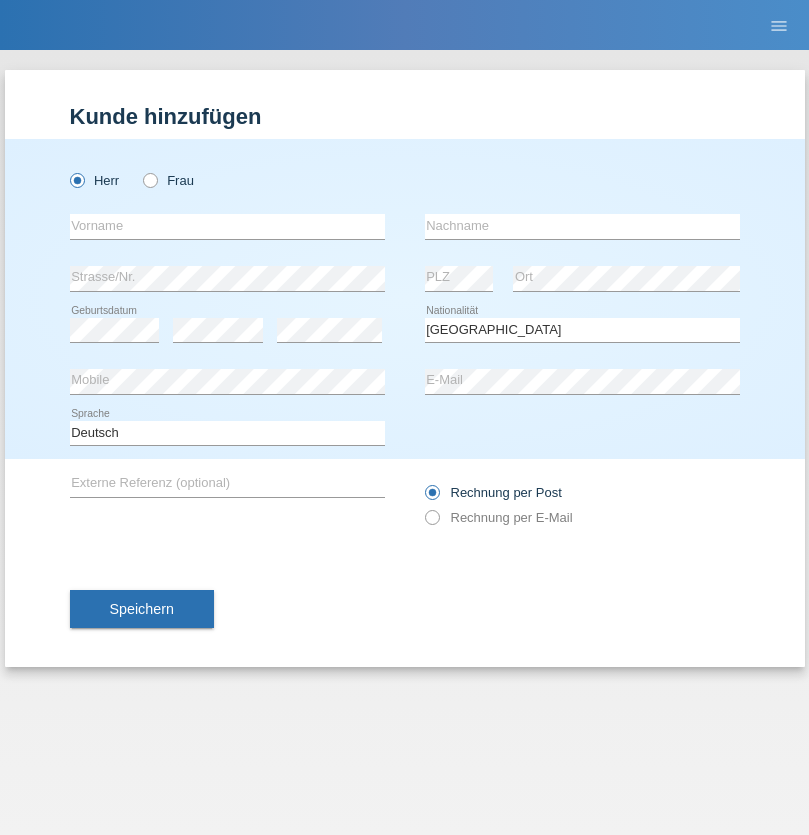 select on "C" 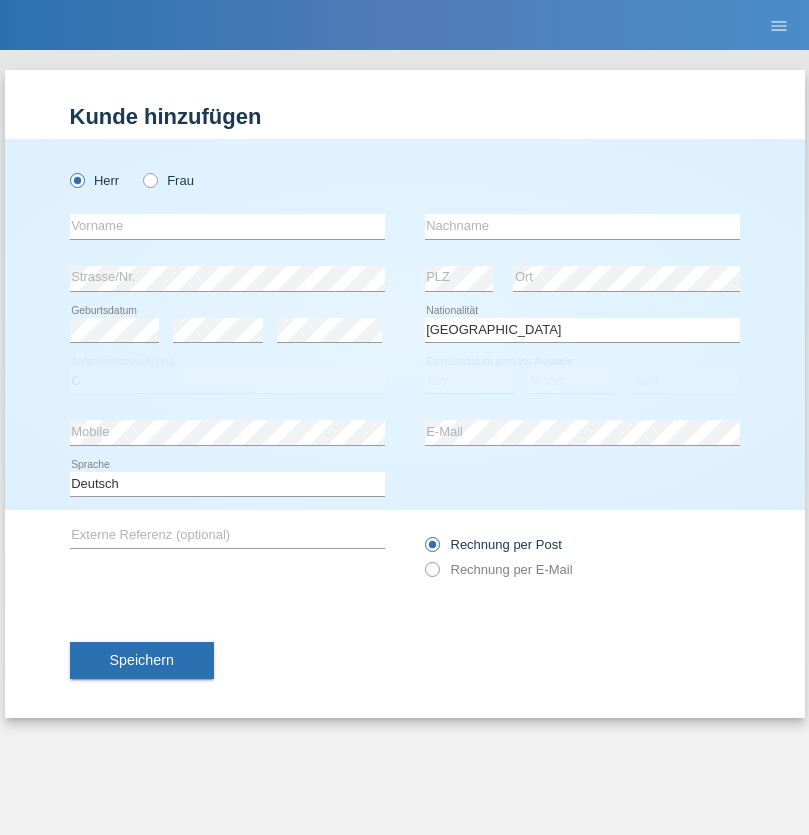 select on "01" 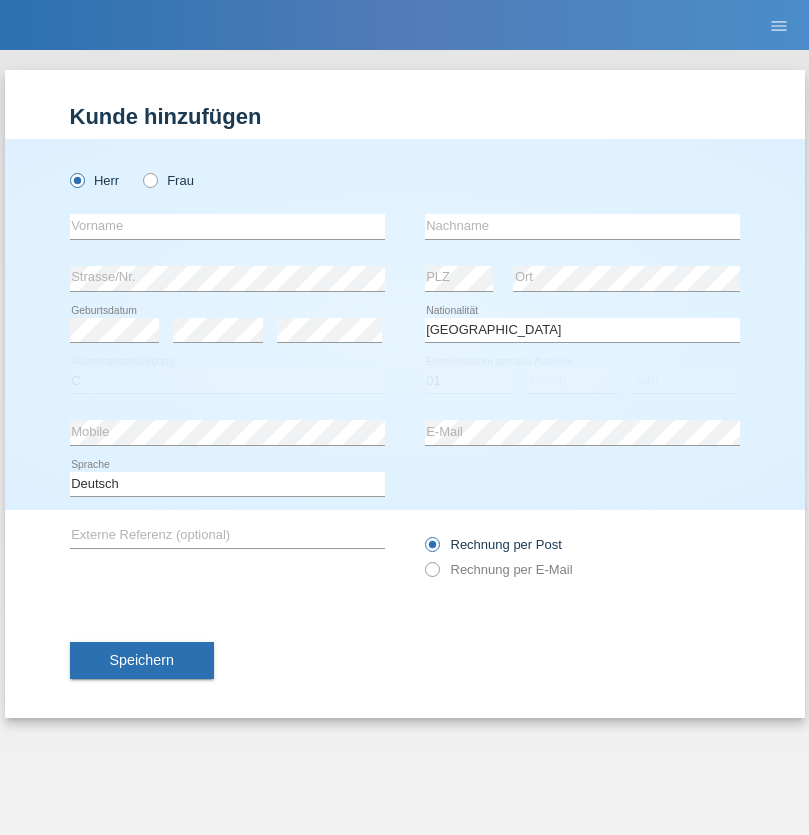 select on "02" 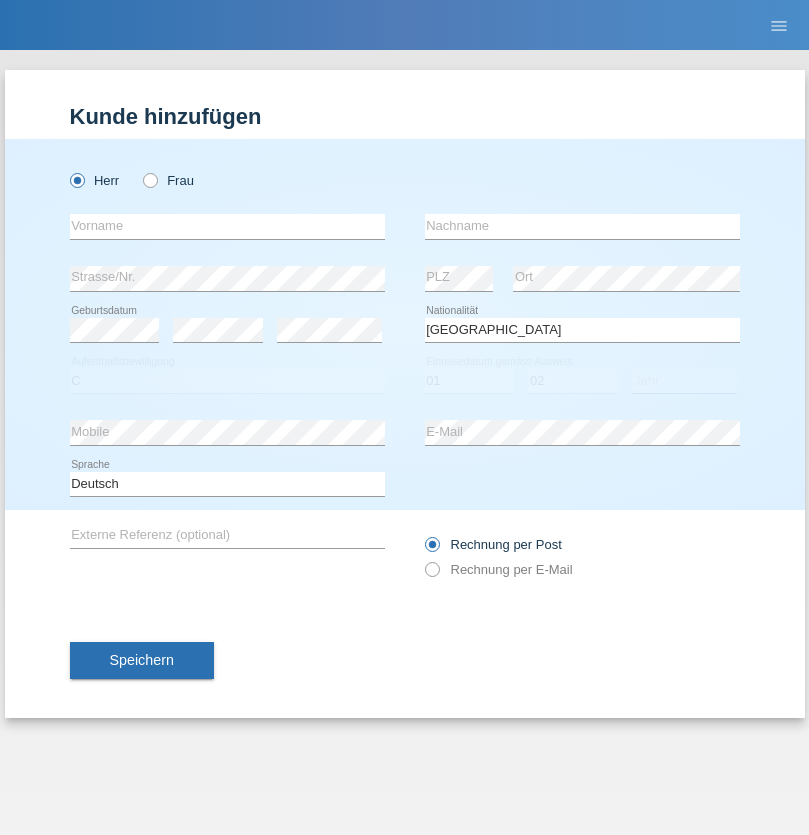 select on "1980" 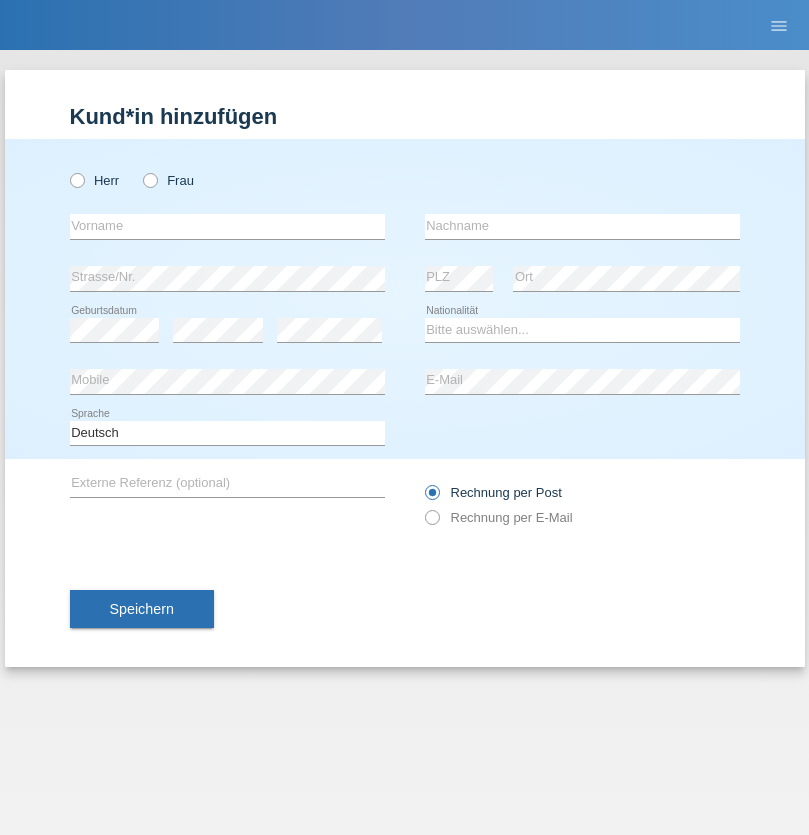 scroll, scrollTop: 0, scrollLeft: 0, axis: both 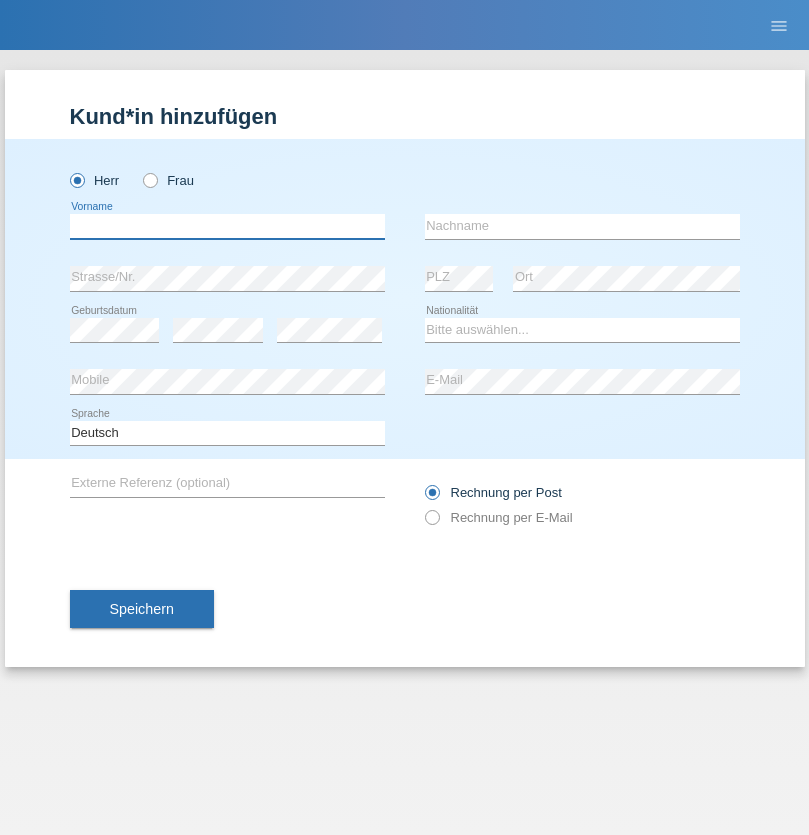 click at bounding box center (227, 226) 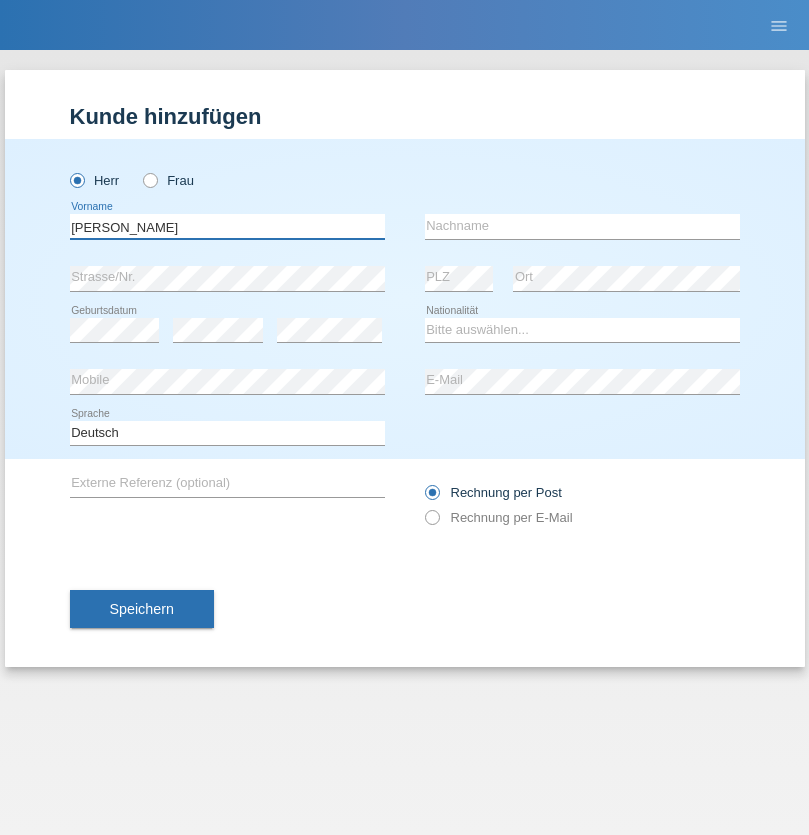 type on "Josip" 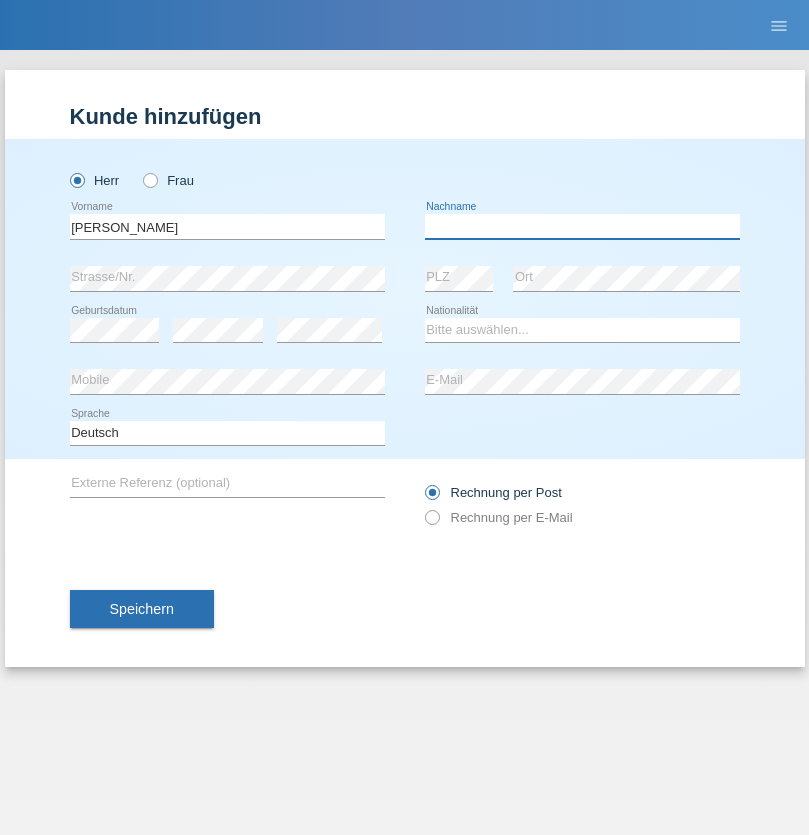 click at bounding box center [582, 226] 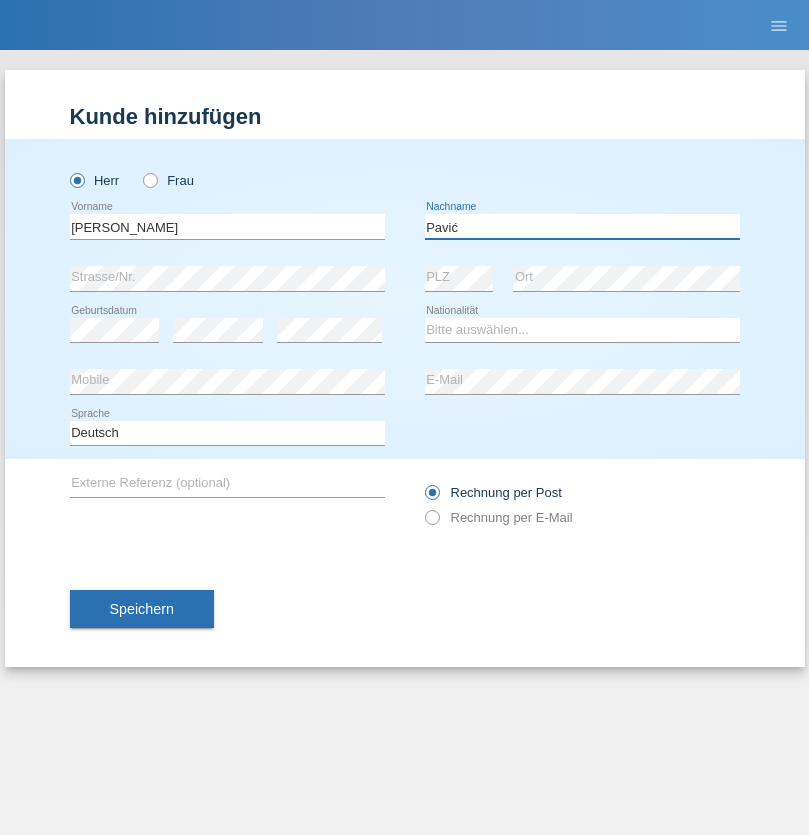 type on "Pavić" 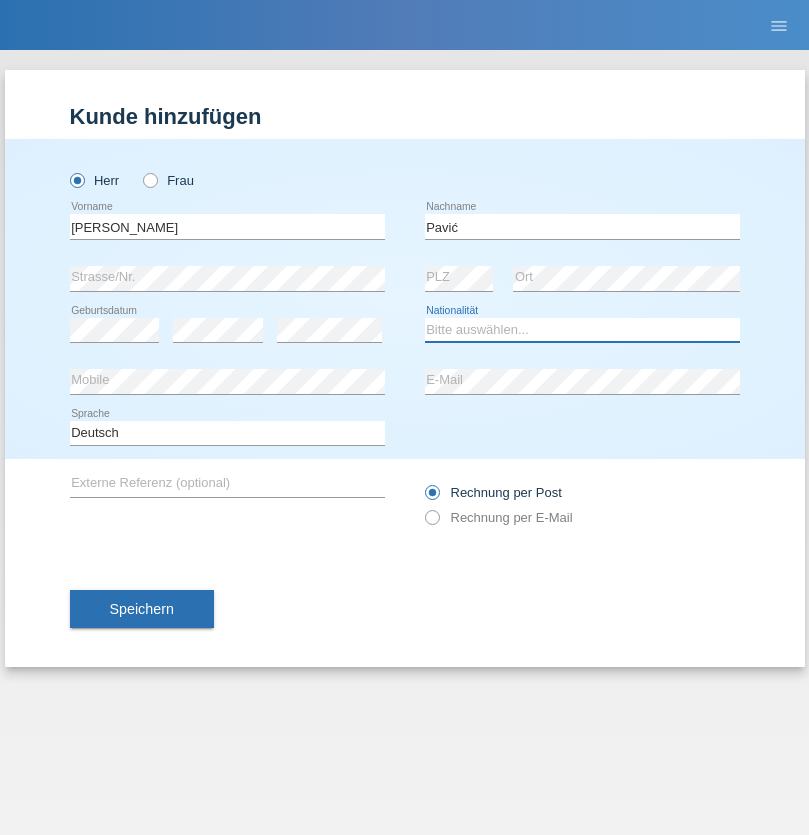 select on "HR" 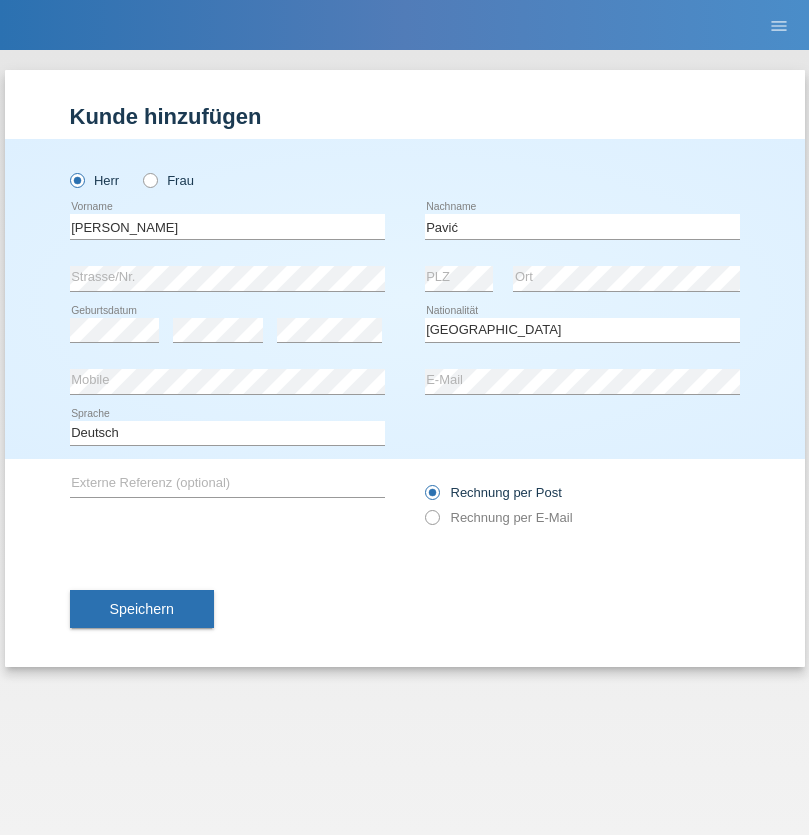 select on "C" 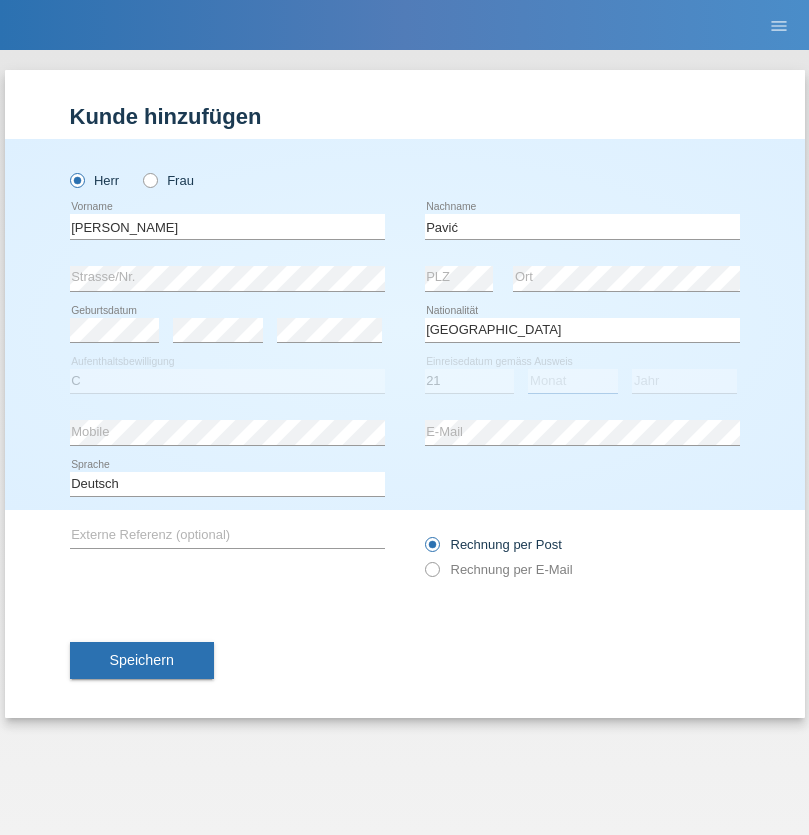 select on "04" 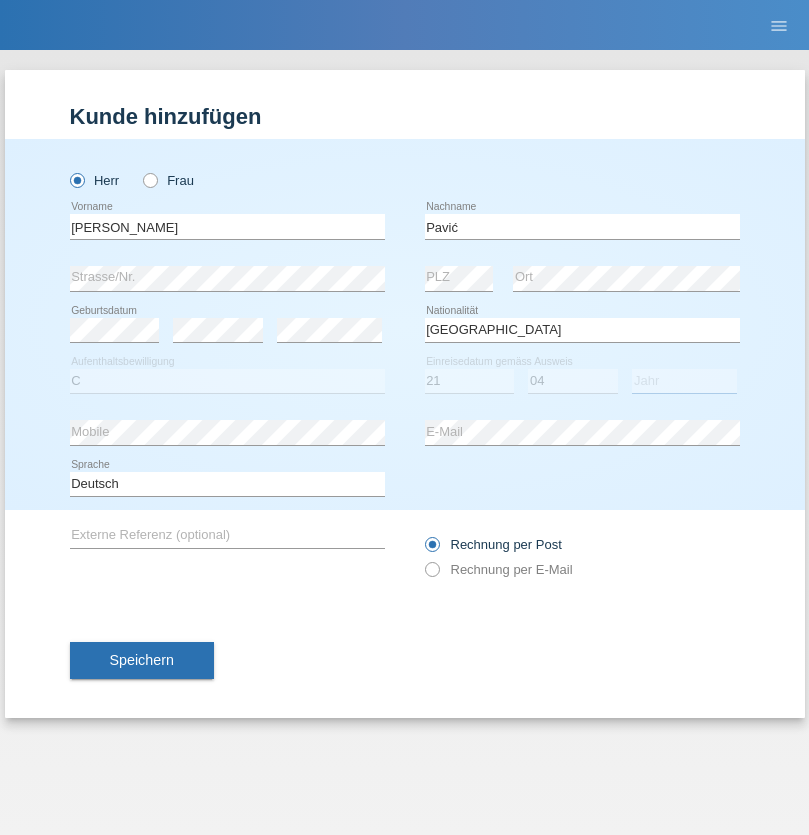 select on "2006" 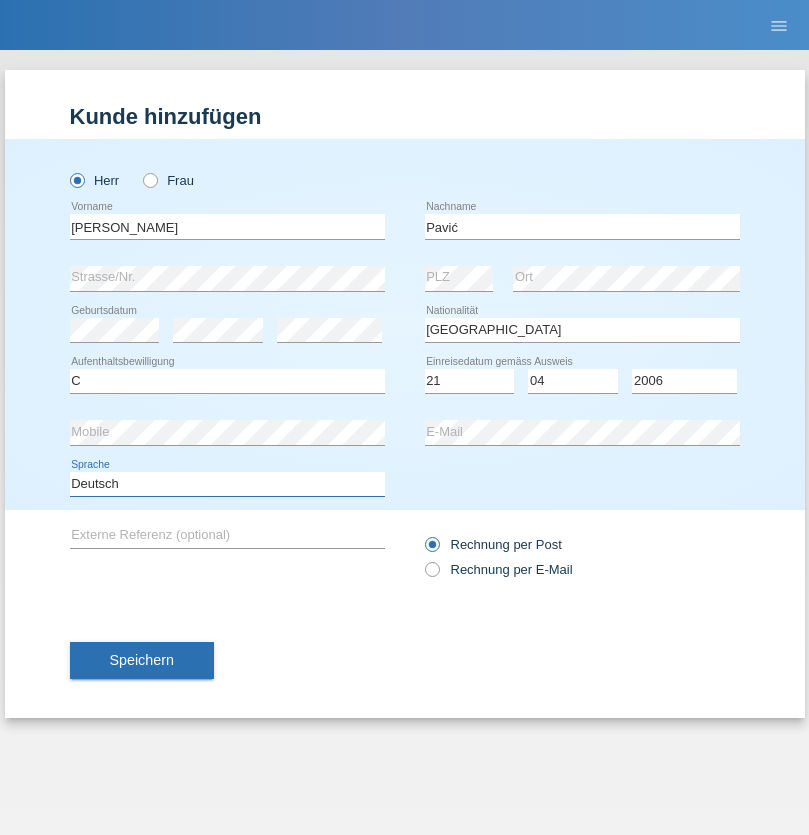 select on "en" 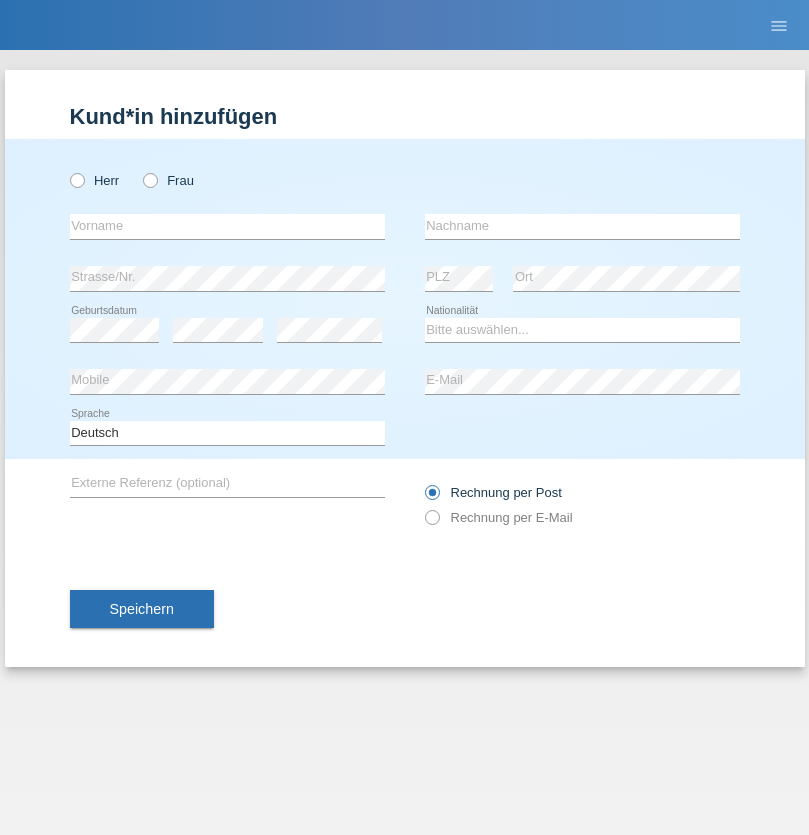 scroll, scrollTop: 0, scrollLeft: 0, axis: both 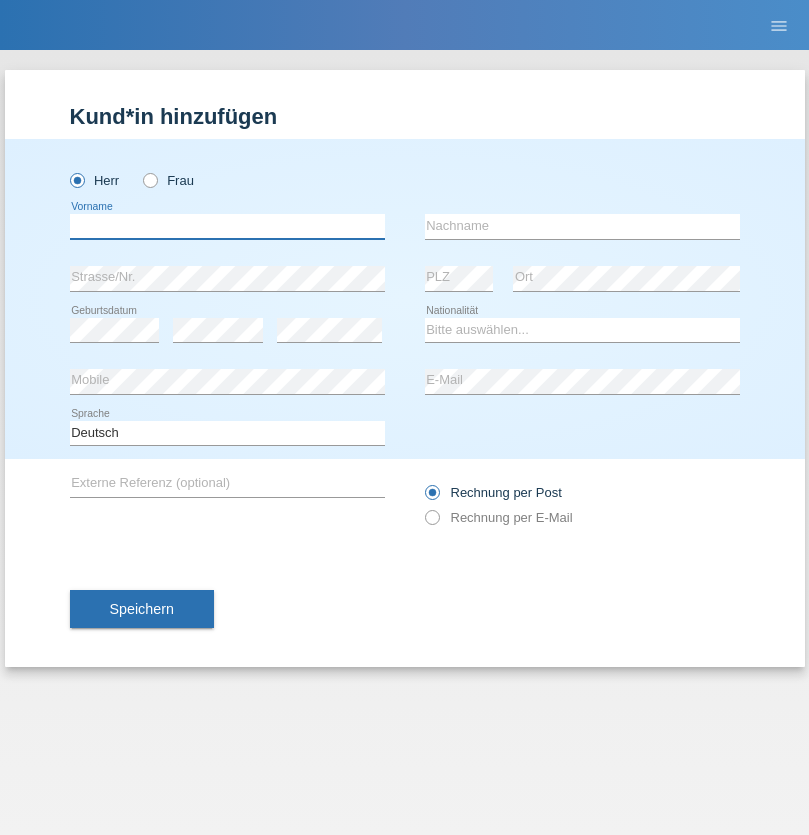 click at bounding box center [227, 226] 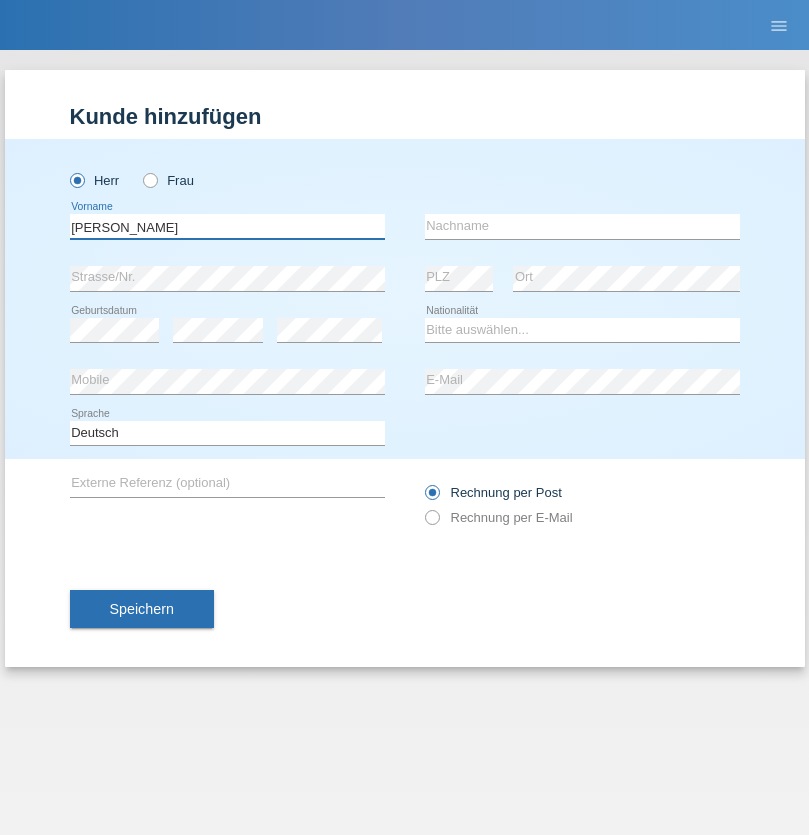 type on "Josip" 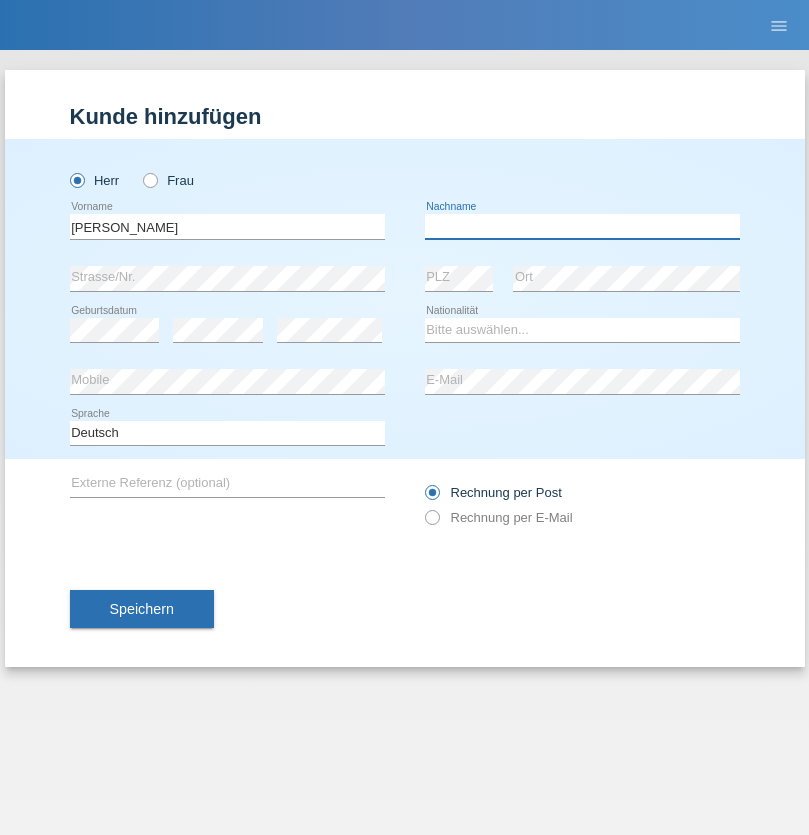 click at bounding box center [582, 226] 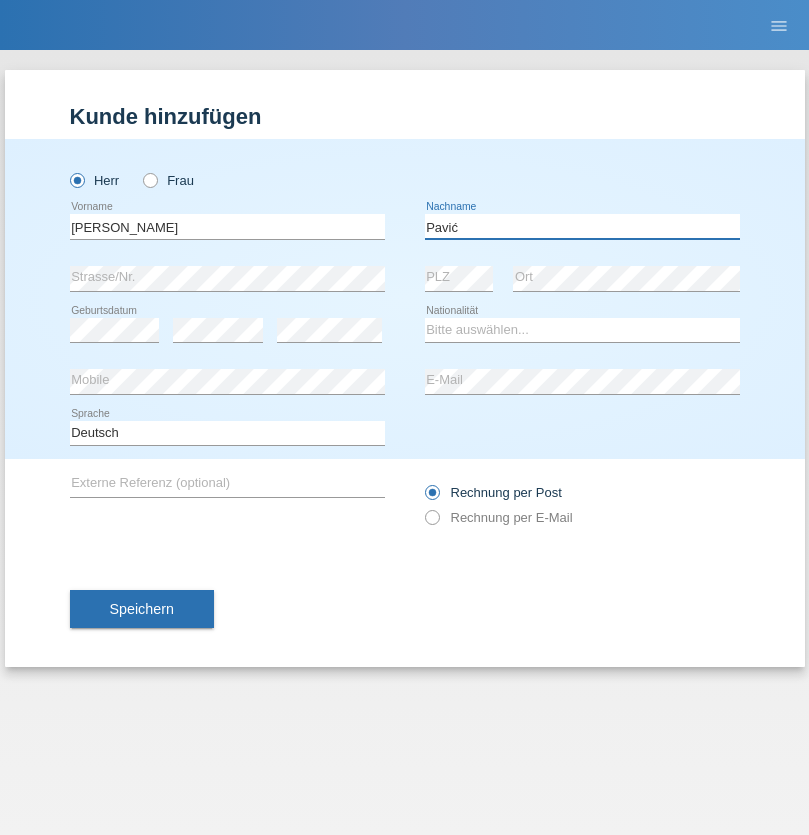type on "Pavić" 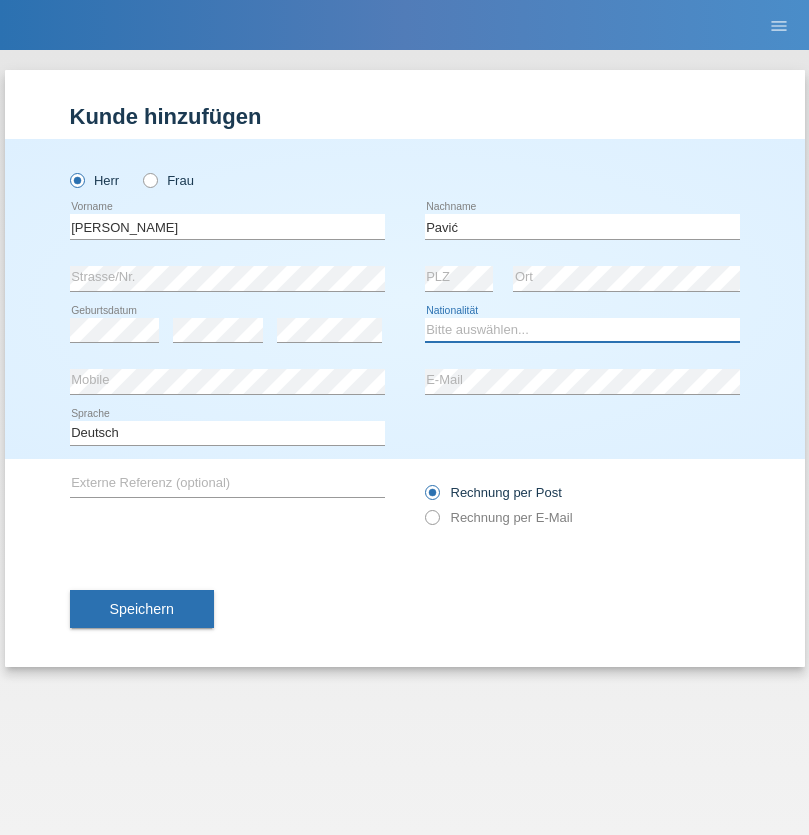 select on "HR" 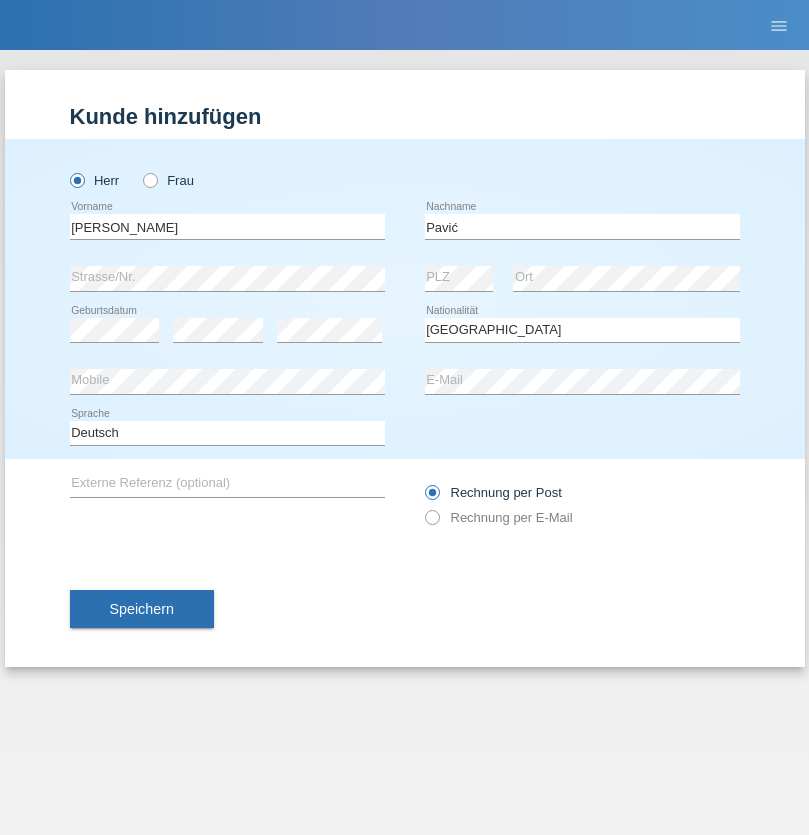 select on "C" 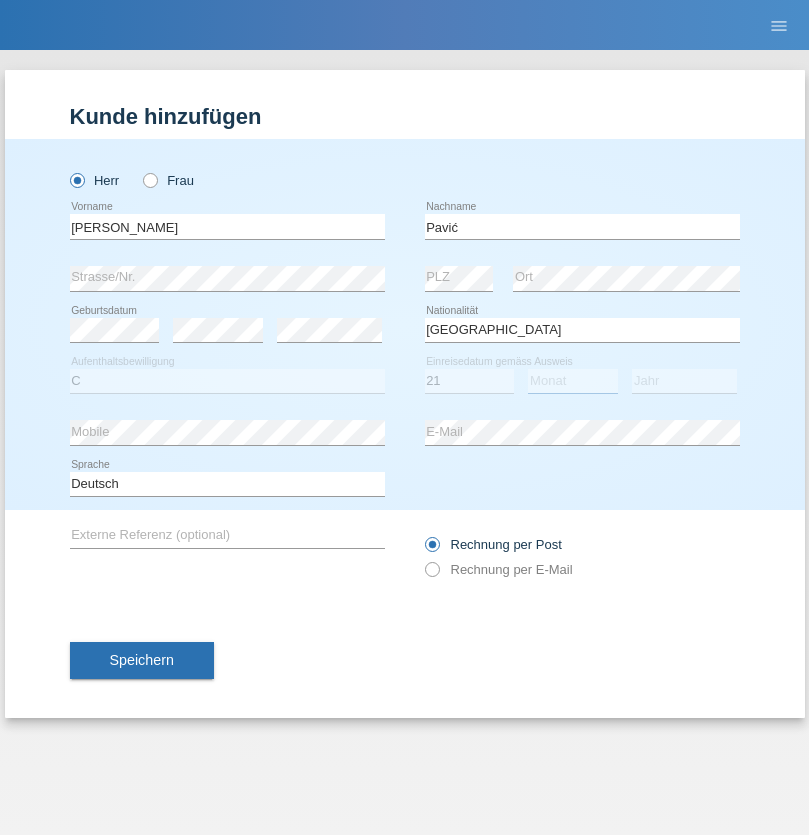 select on "04" 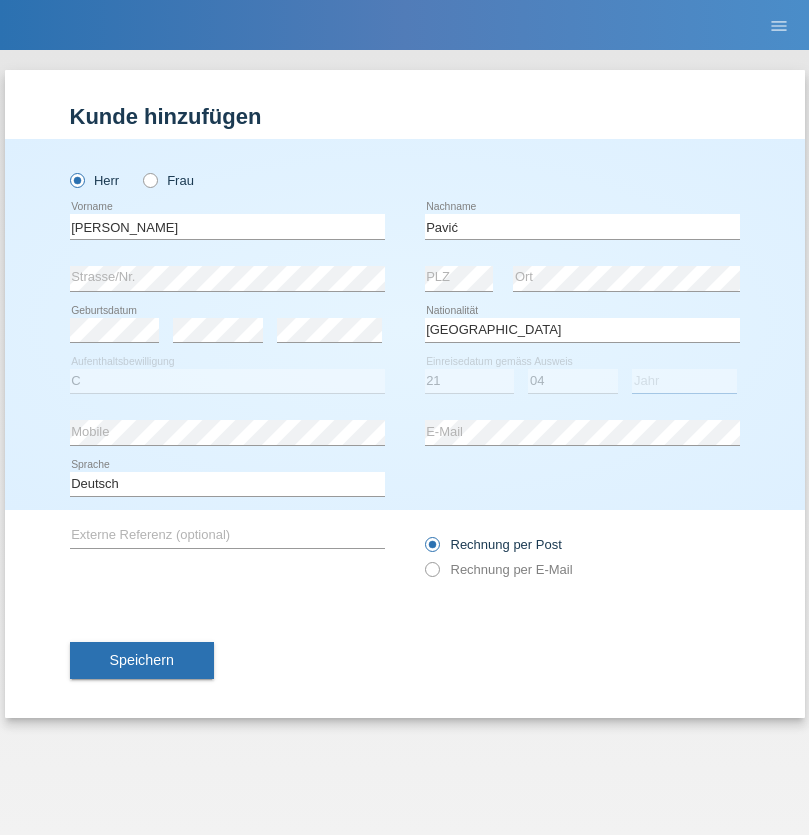 select on "2006" 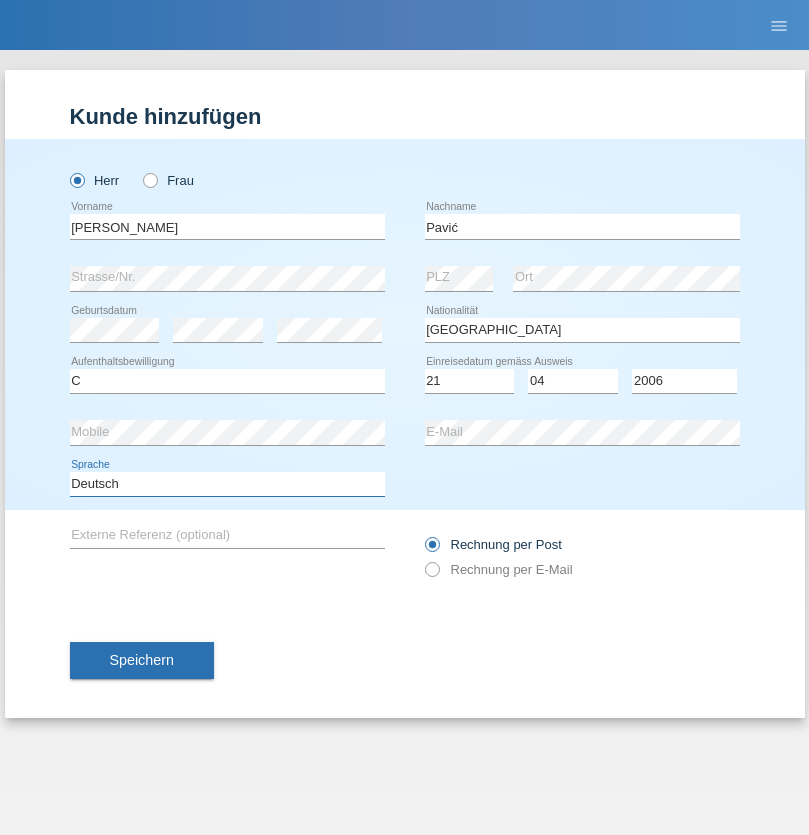 select on "en" 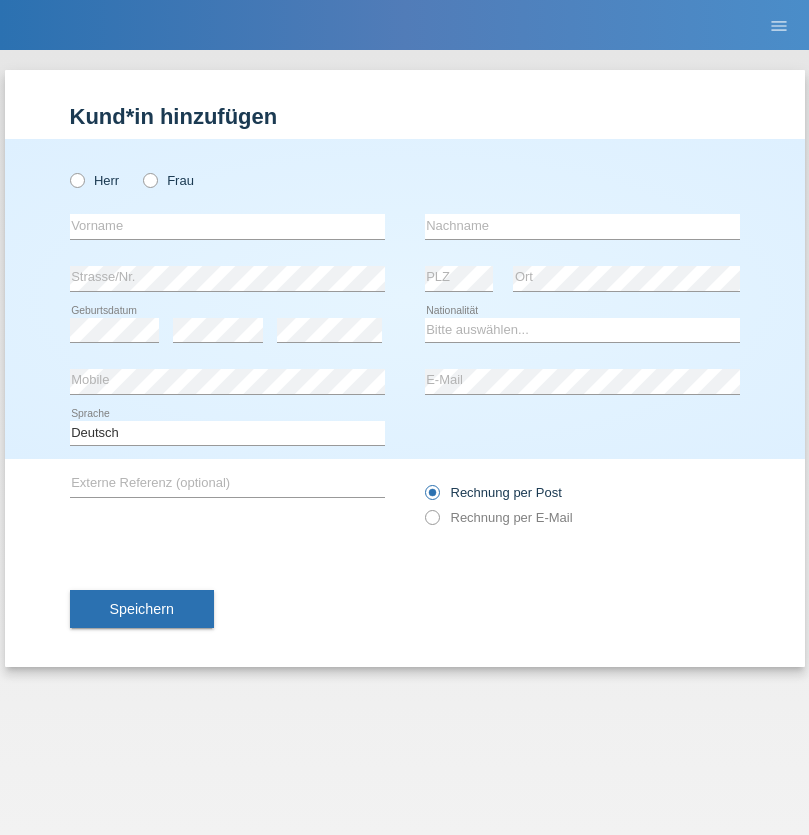 scroll, scrollTop: 0, scrollLeft: 0, axis: both 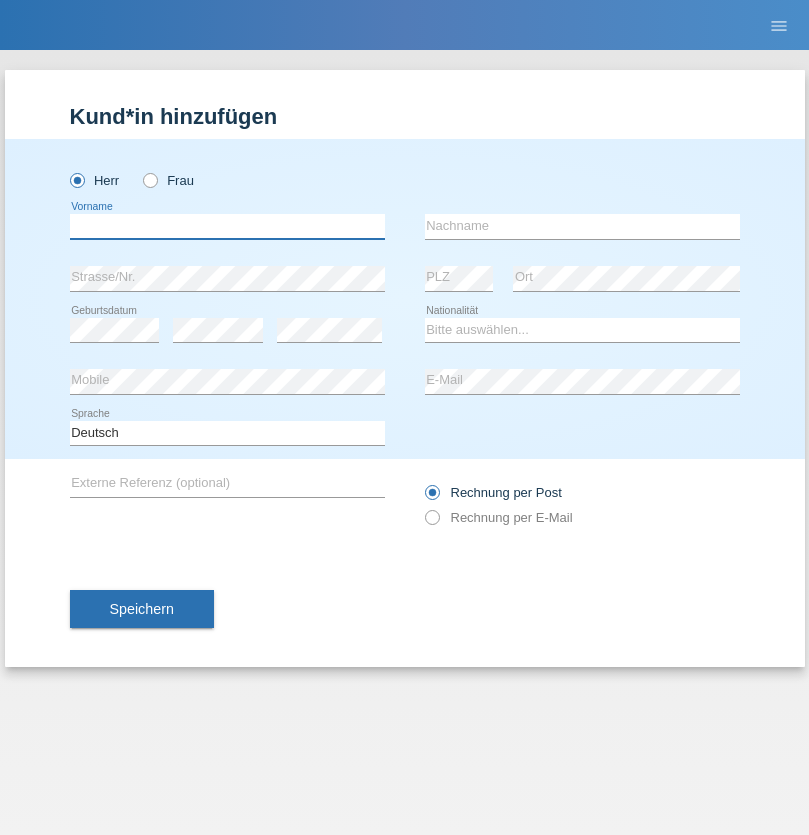 click at bounding box center [227, 226] 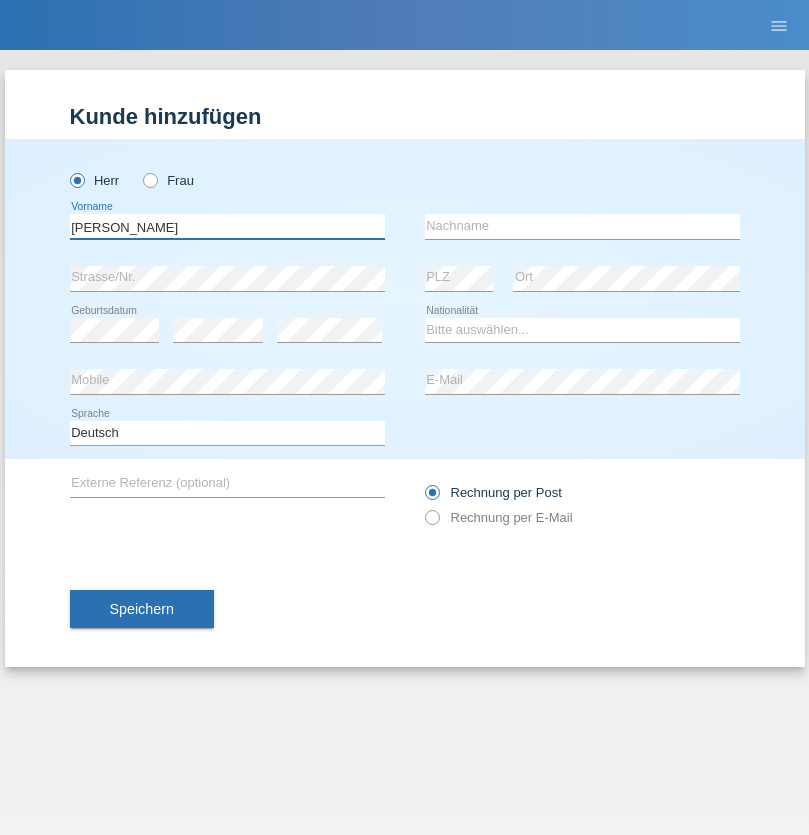 type on "Artur" 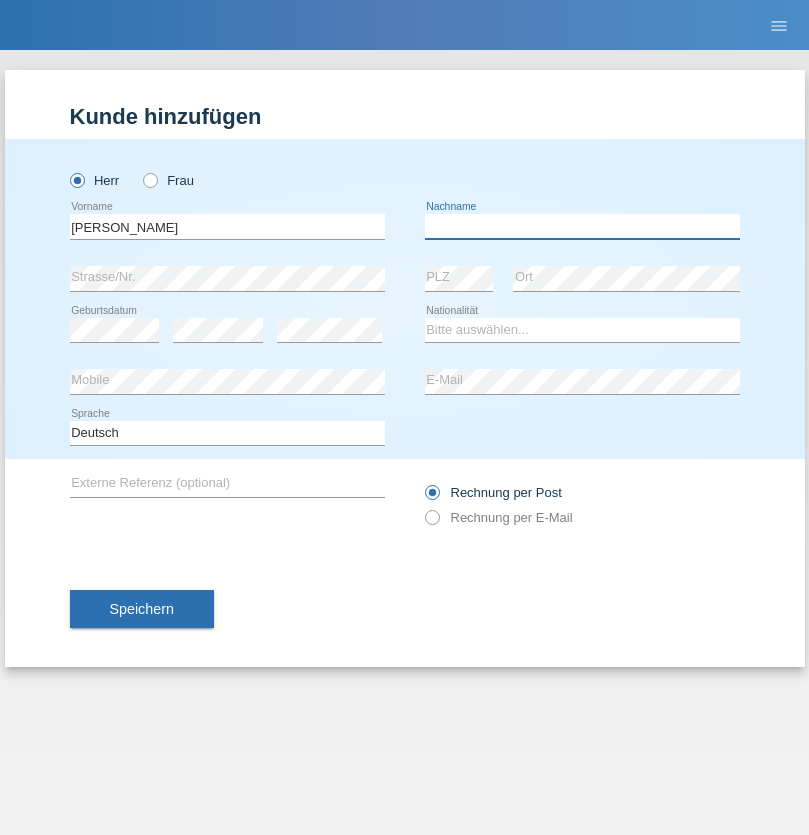 click at bounding box center [582, 226] 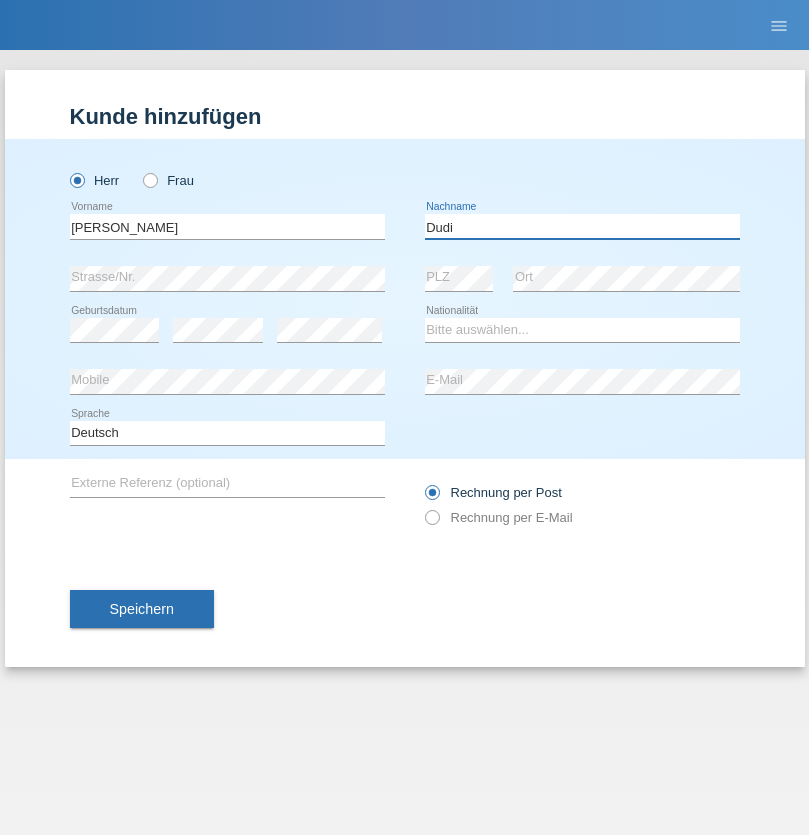 type on "Dudi" 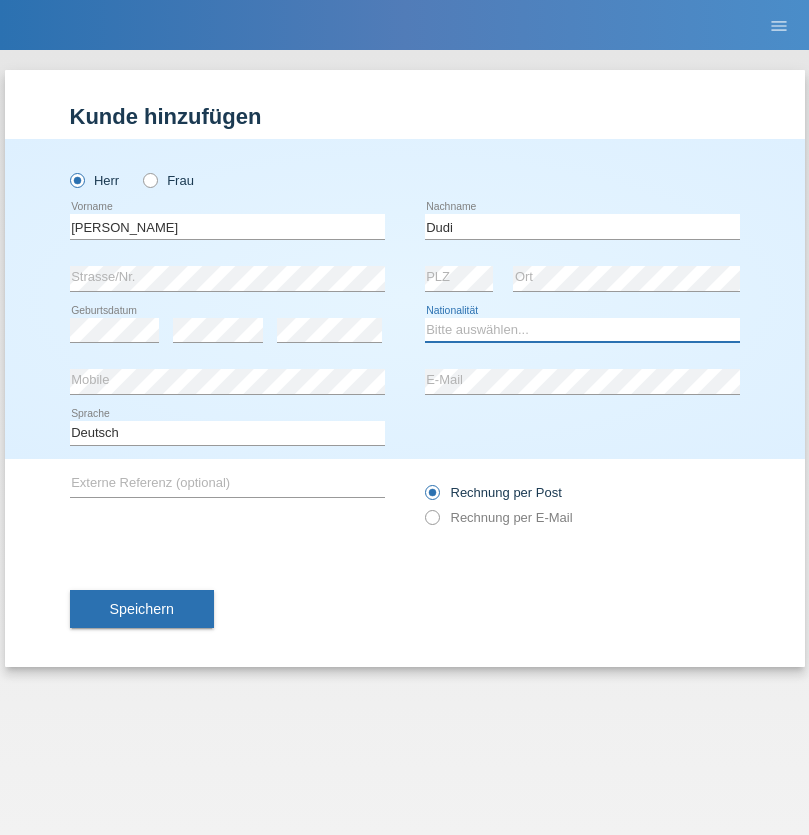 select on "SK" 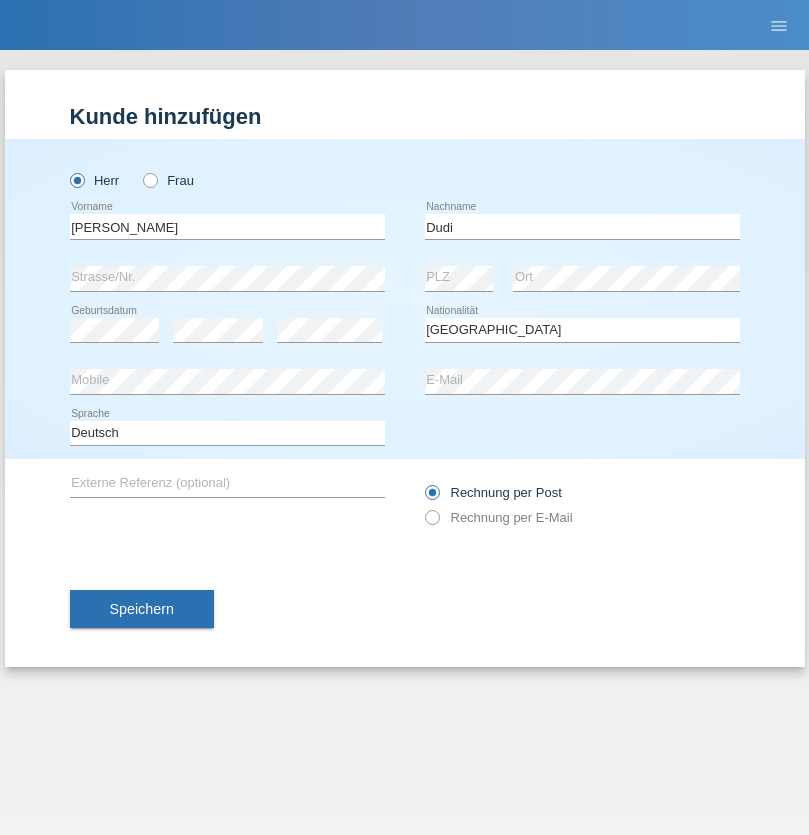 select on "C" 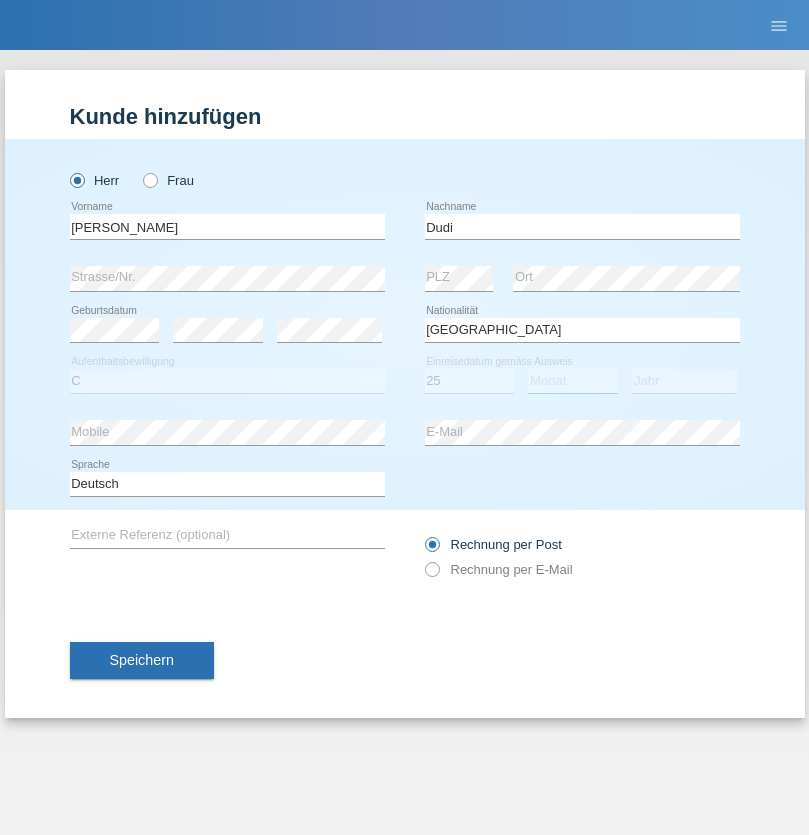 select on "05" 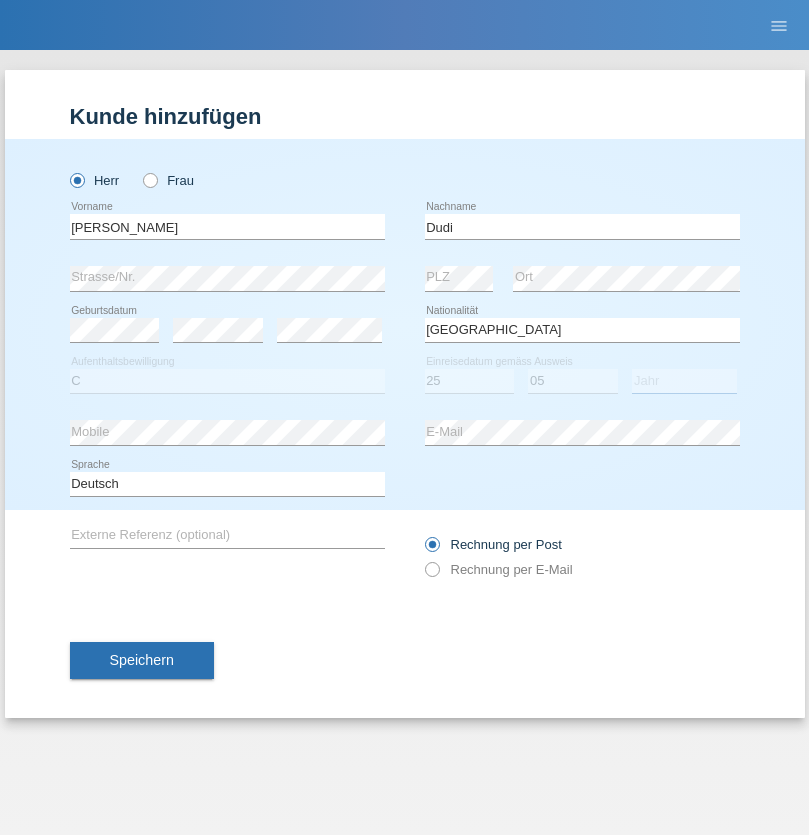 select on "2021" 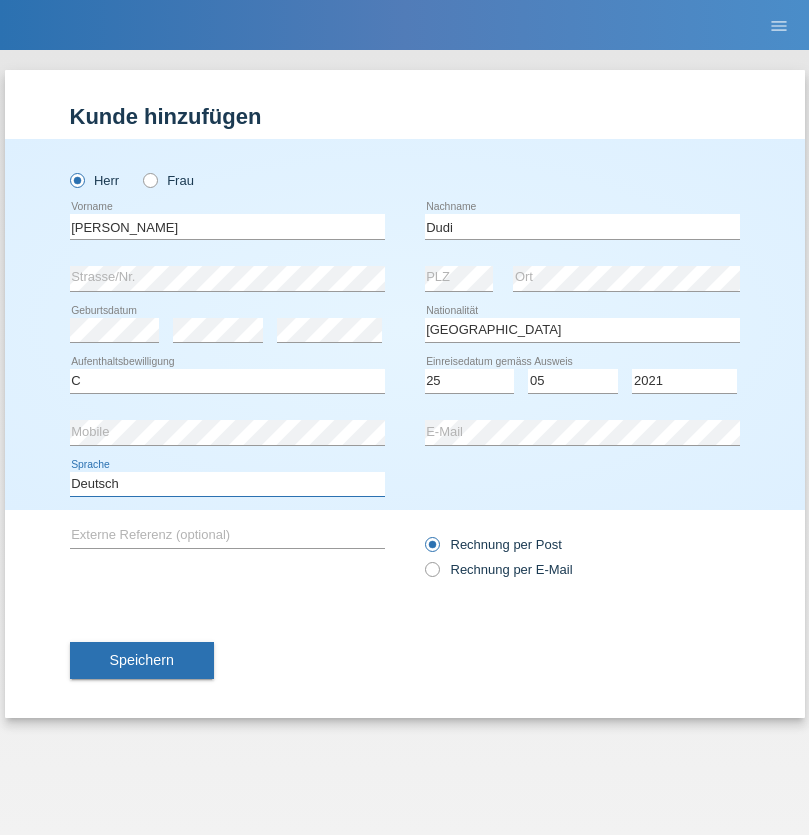 select on "en" 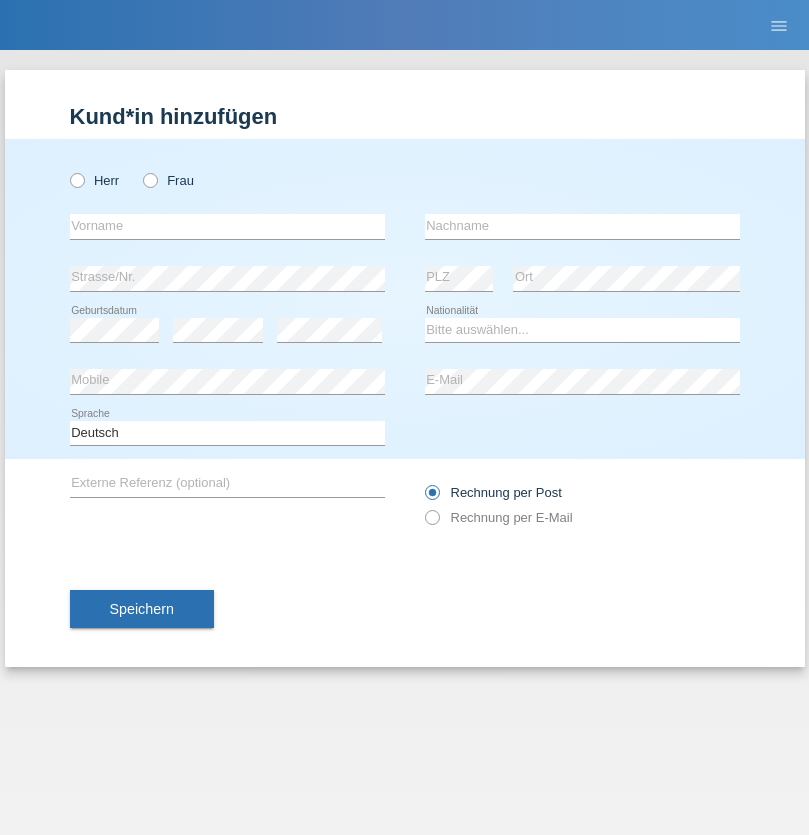 scroll, scrollTop: 0, scrollLeft: 0, axis: both 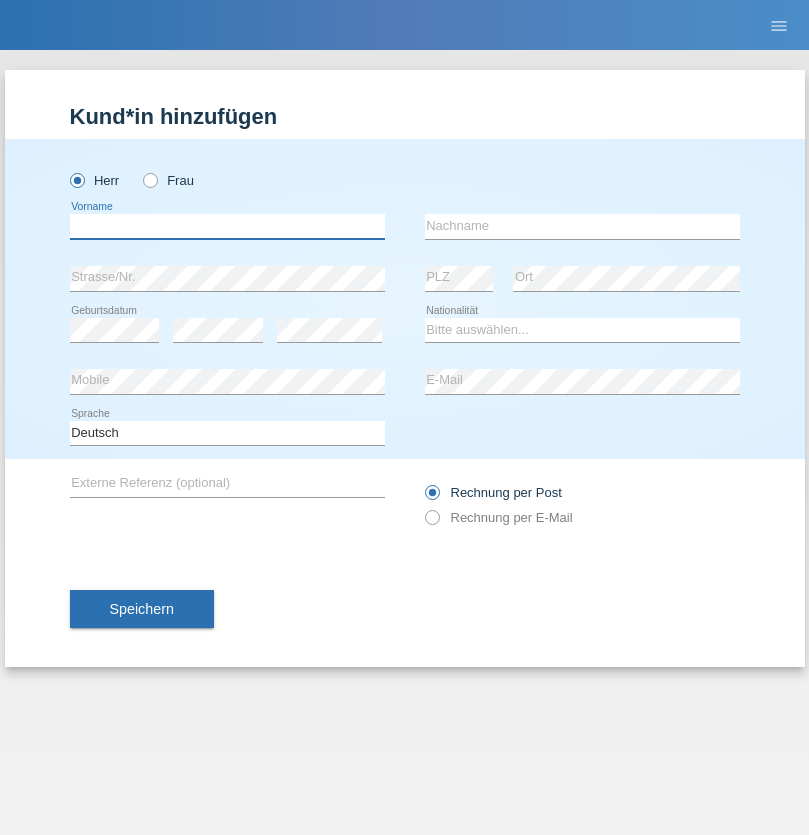 click at bounding box center (227, 226) 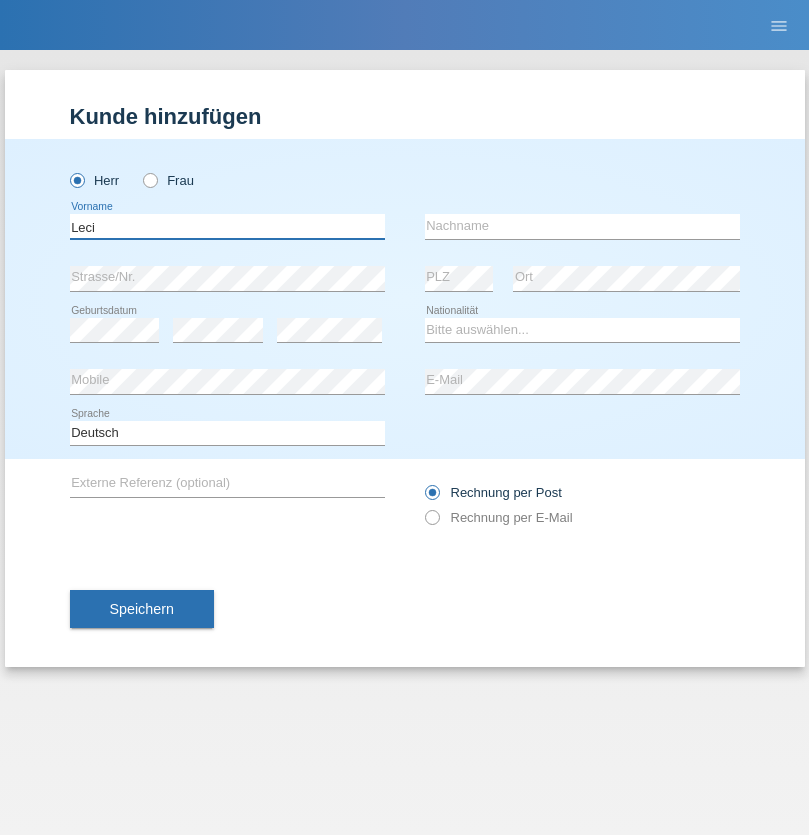 type on "Leci" 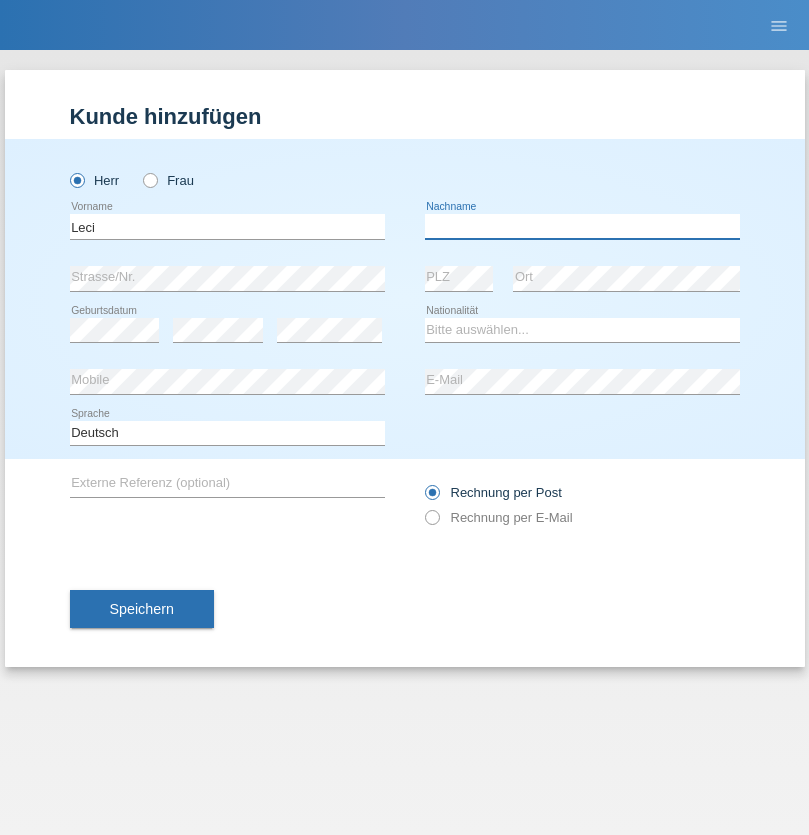 click at bounding box center (582, 226) 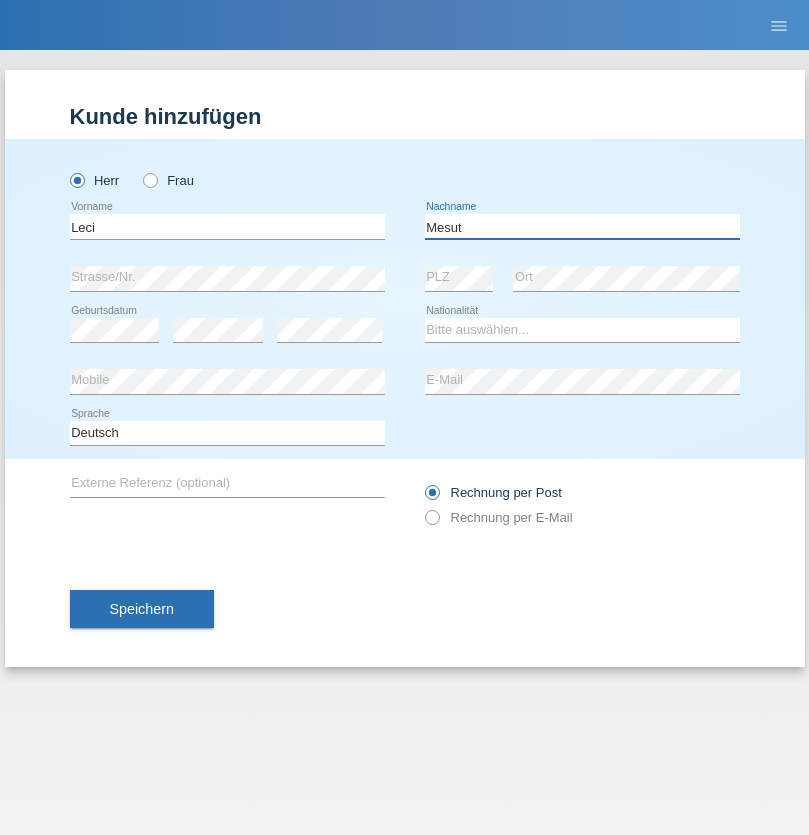 type on "Mesut" 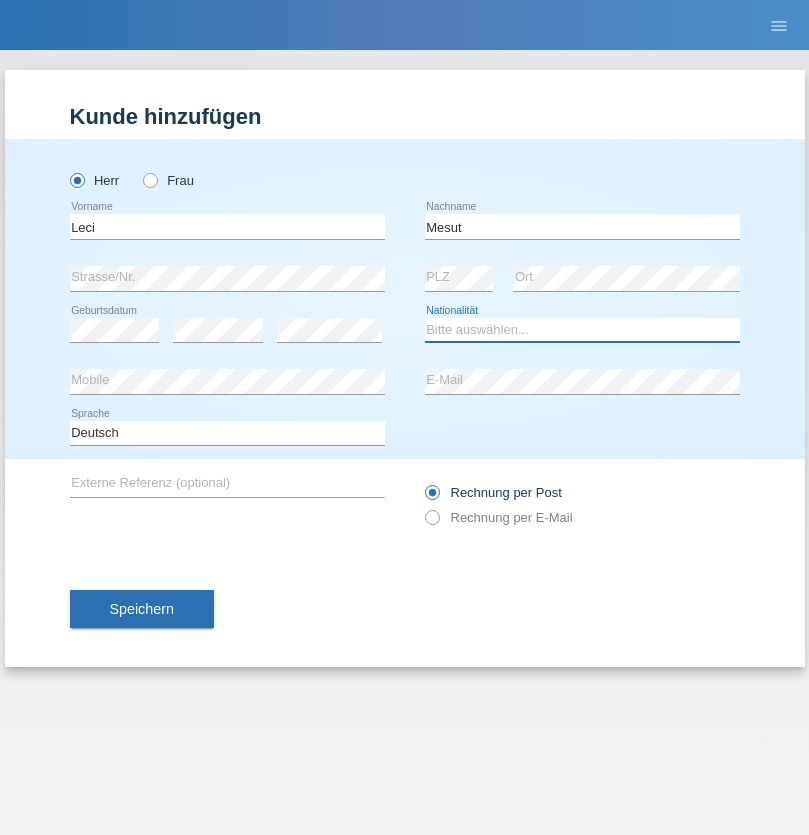 select on "XK" 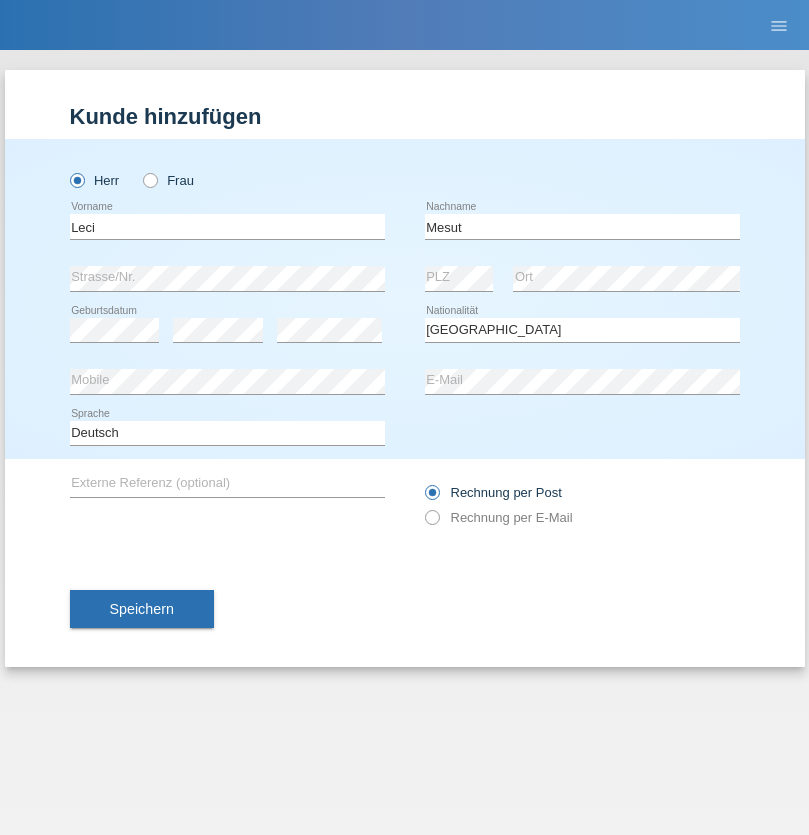 select on "C" 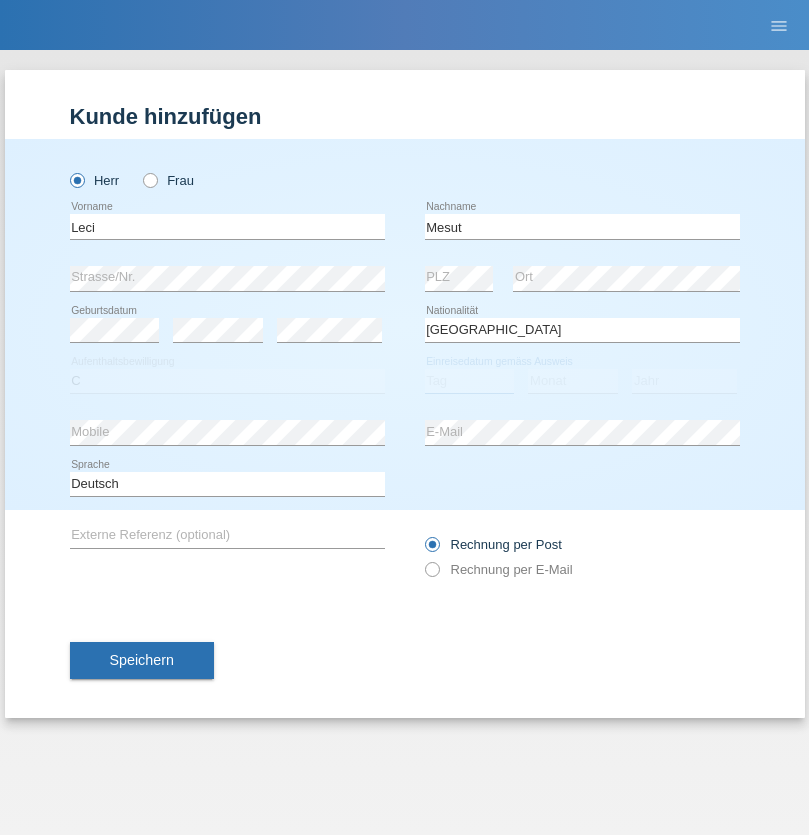 select on "13" 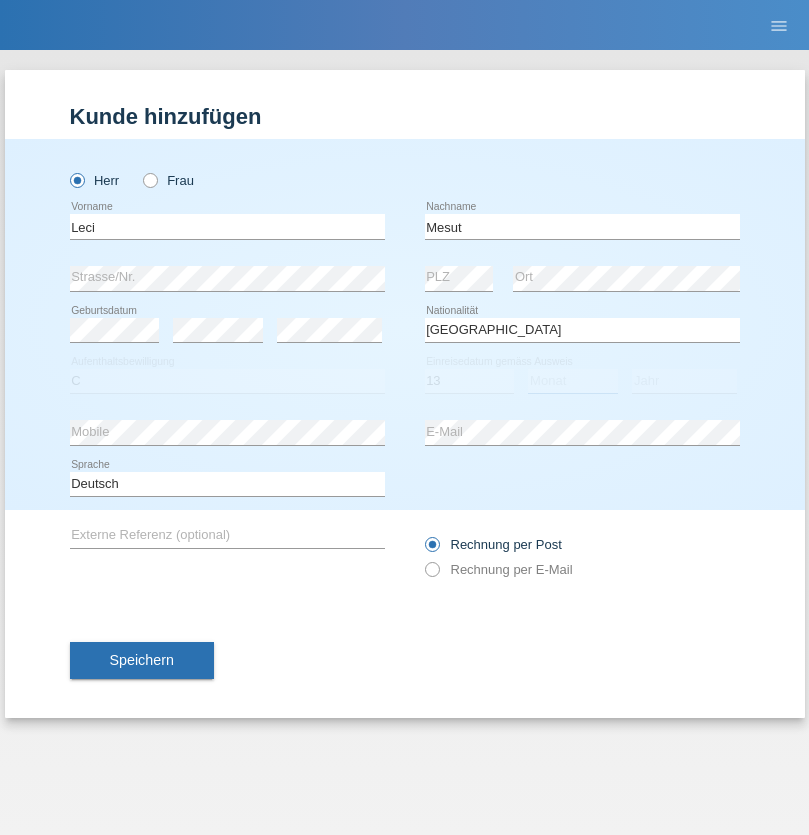 select on "07" 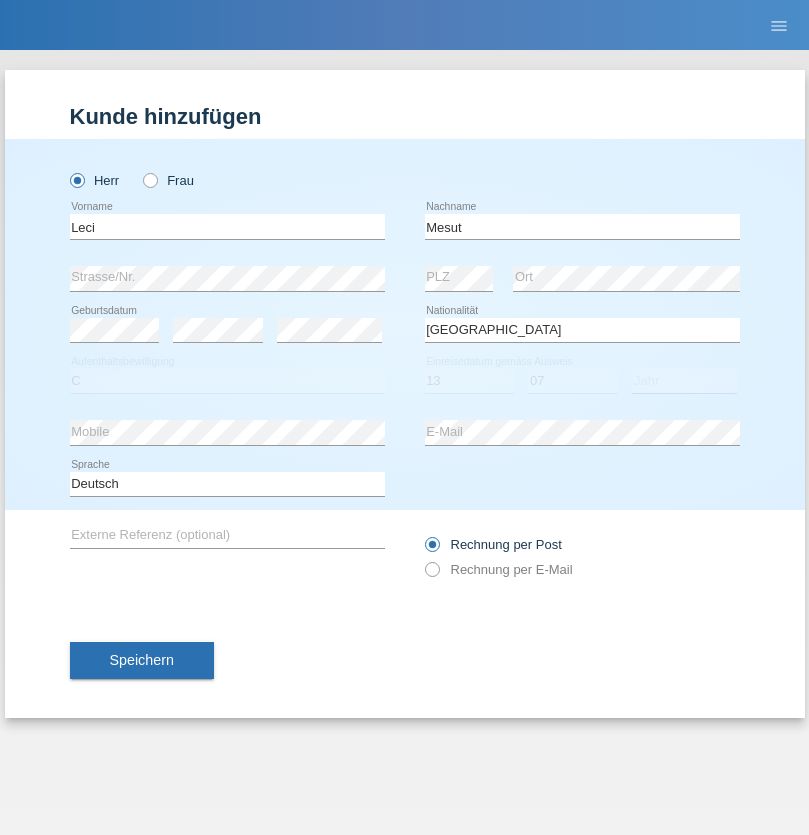 select on "2021" 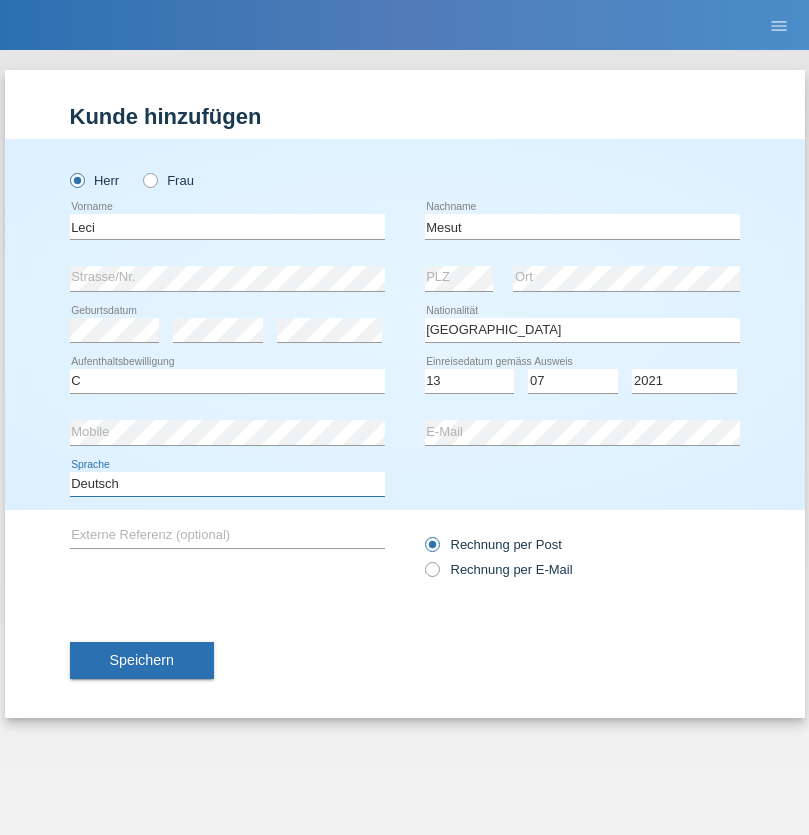 select on "en" 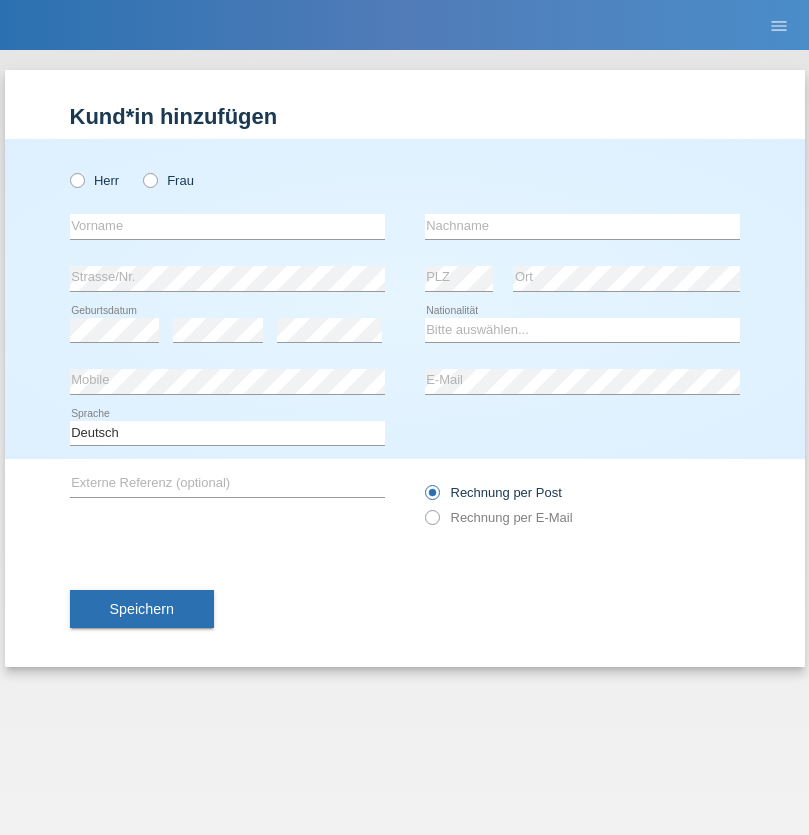 scroll, scrollTop: 0, scrollLeft: 0, axis: both 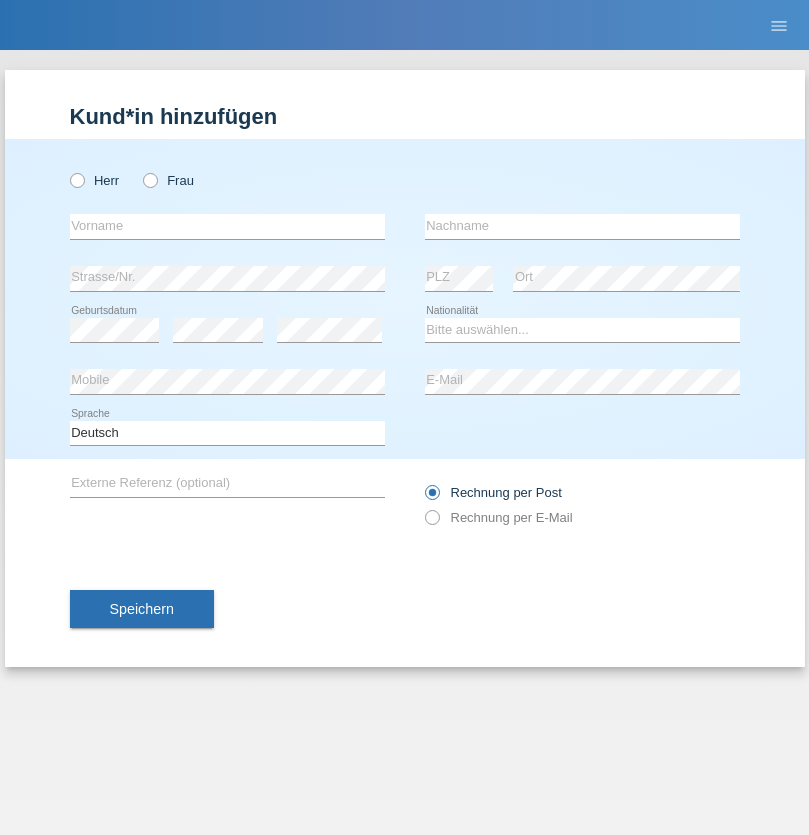 radio on "true" 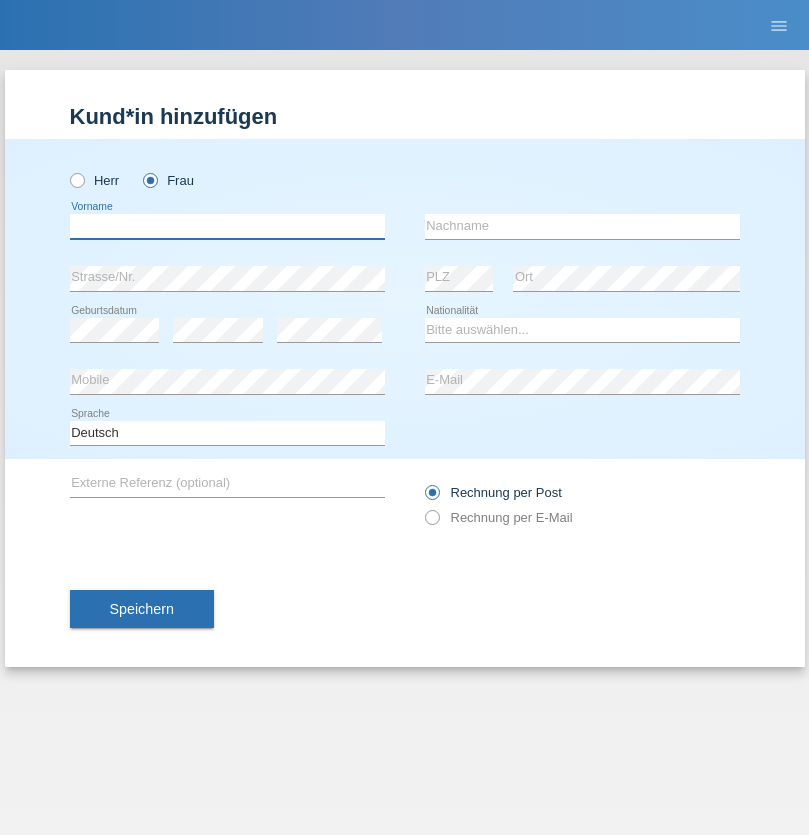 click at bounding box center (227, 226) 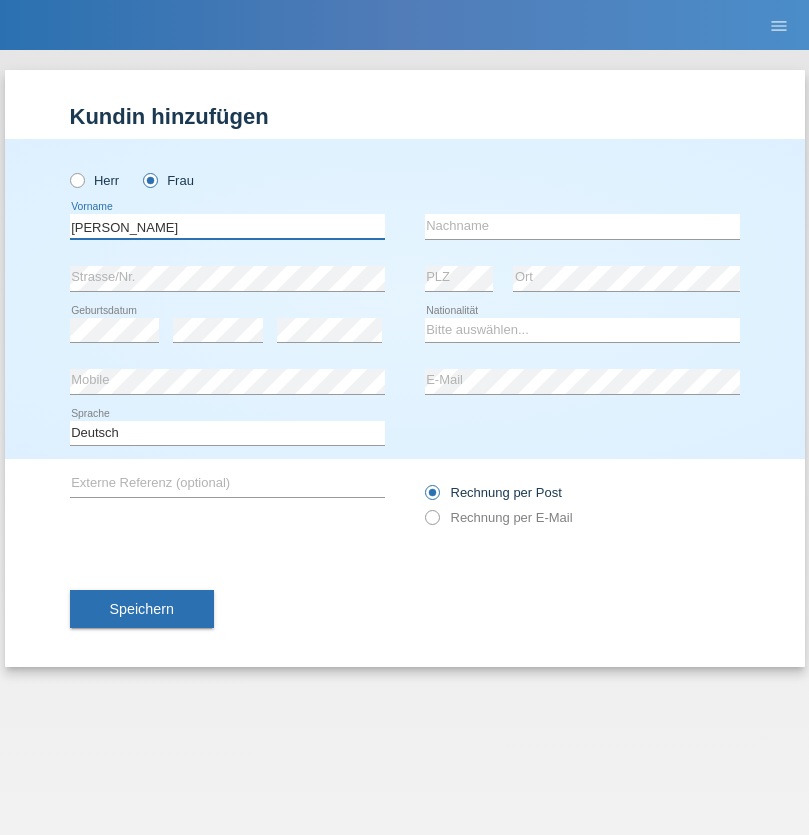 type on "[PERSON_NAME]" 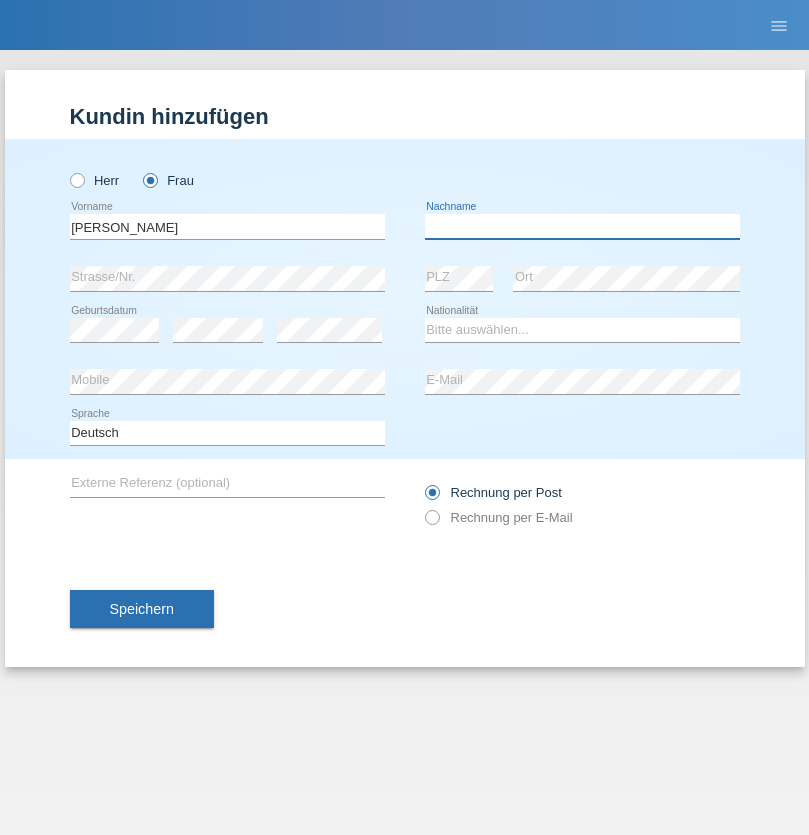 click at bounding box center (582, 226) 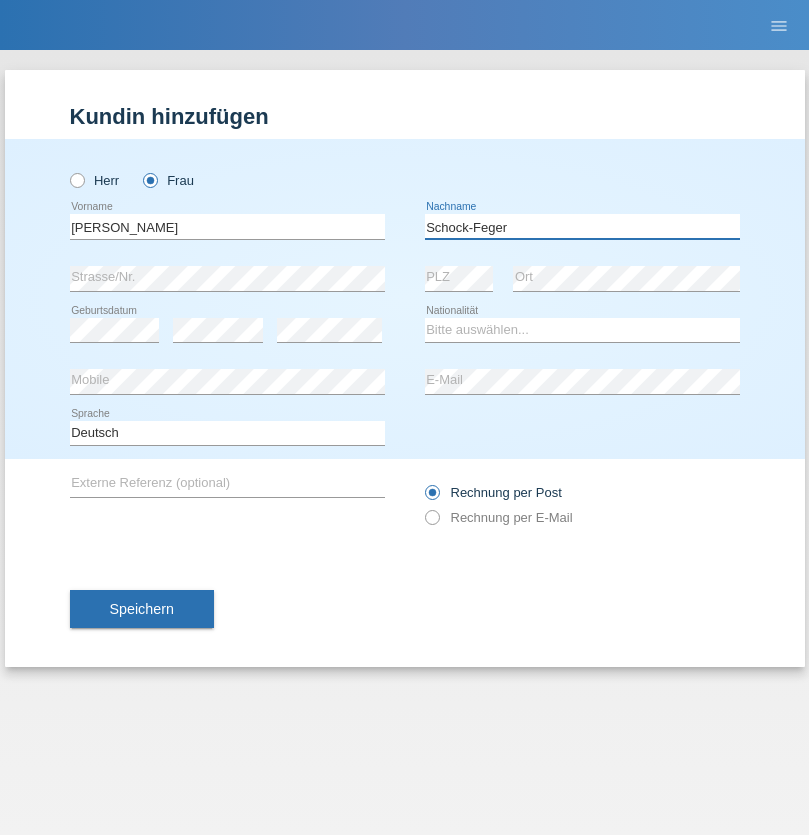 type on "Schock-Feger" 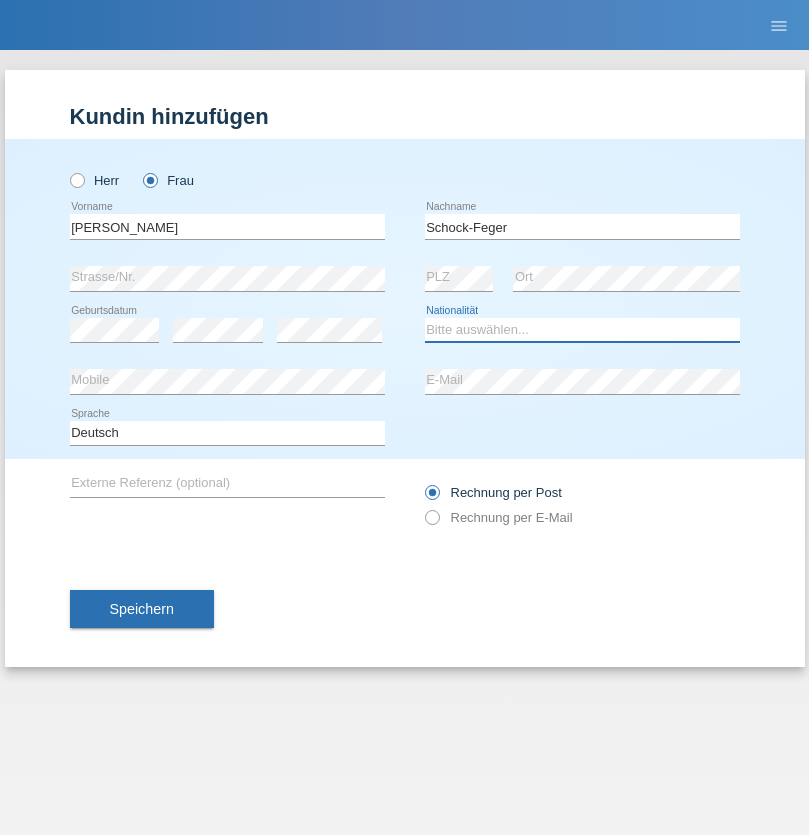 select on "CH" 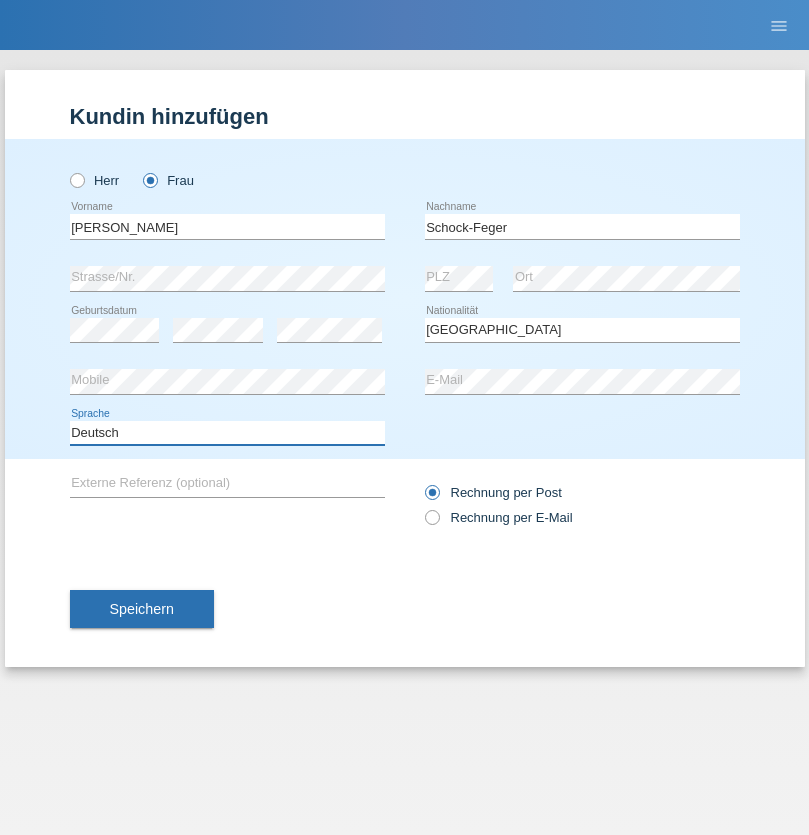 select on "en" 